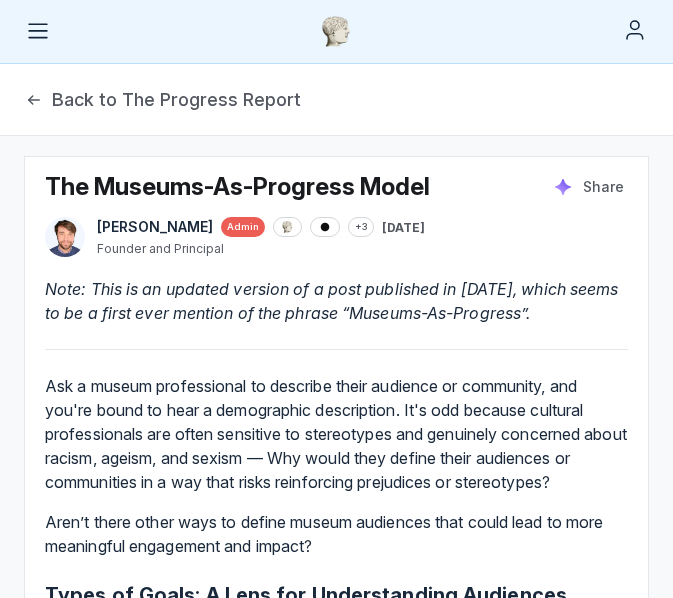 scroll, scrollTop: 0, scrollLeft: 0, axis: both 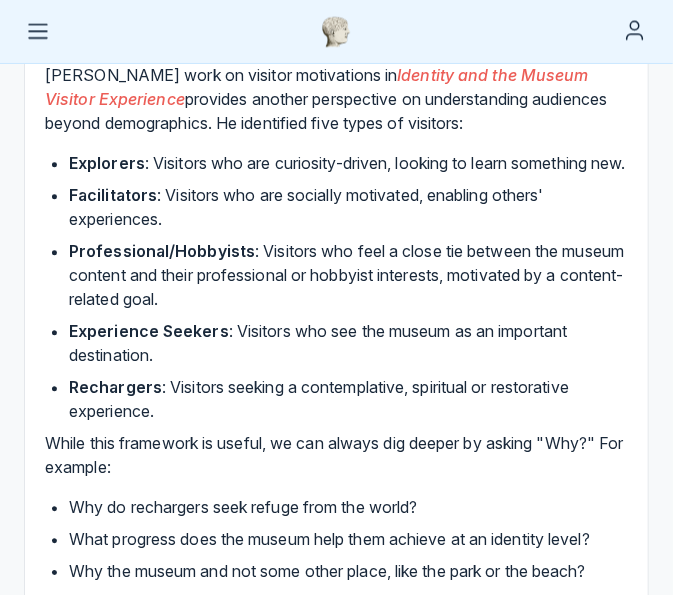 click on "Rethinking Visitor Motivations" at bounding box center [336, 36] 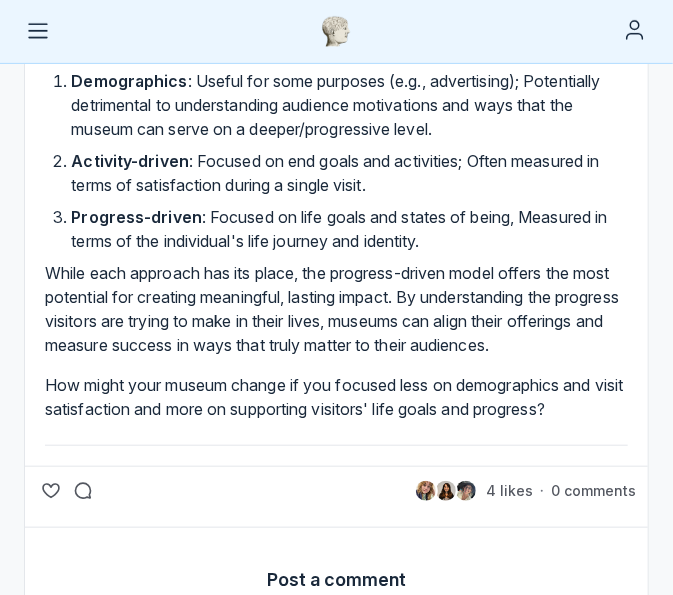 scroll, scrollTop: 4236, scrollLeft: 0, axis: vertical 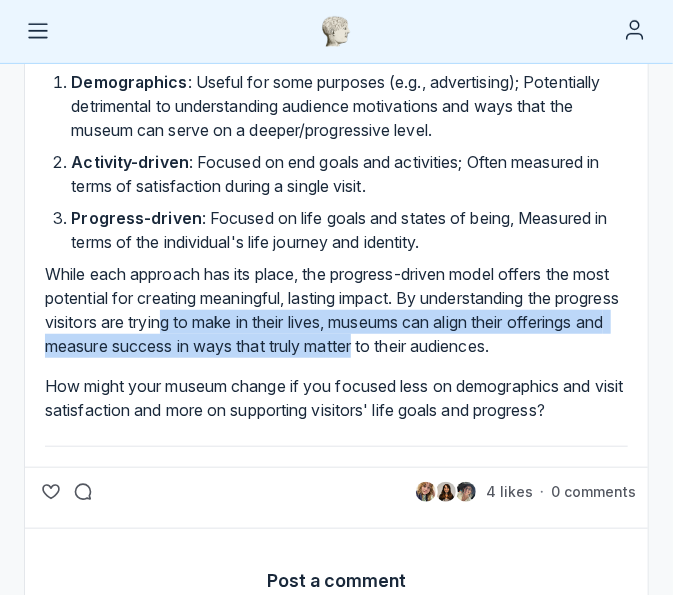 drag, startPoint x: 265, startPoint y: 392, endPoint x: 505, endPoint y: 415, distance: 241.09956 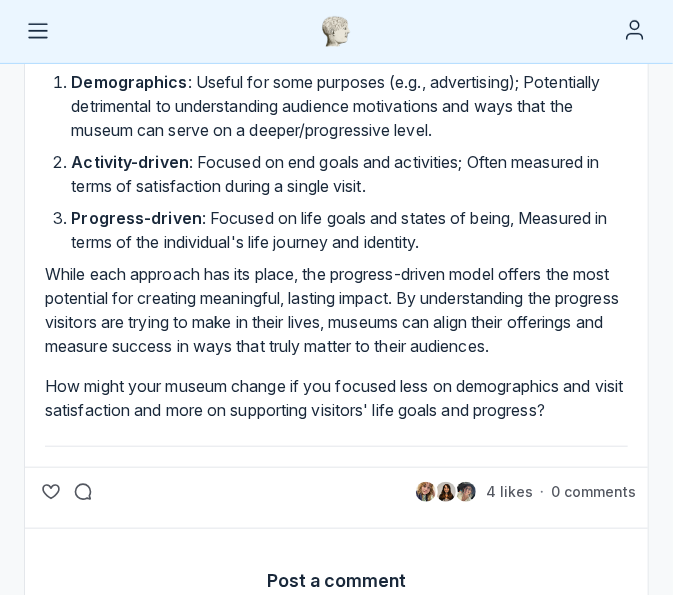 drag, startPoint x: 505, startPoint y: 415, endPoint x: 233, endPoint y: 381, distance: 274.11676 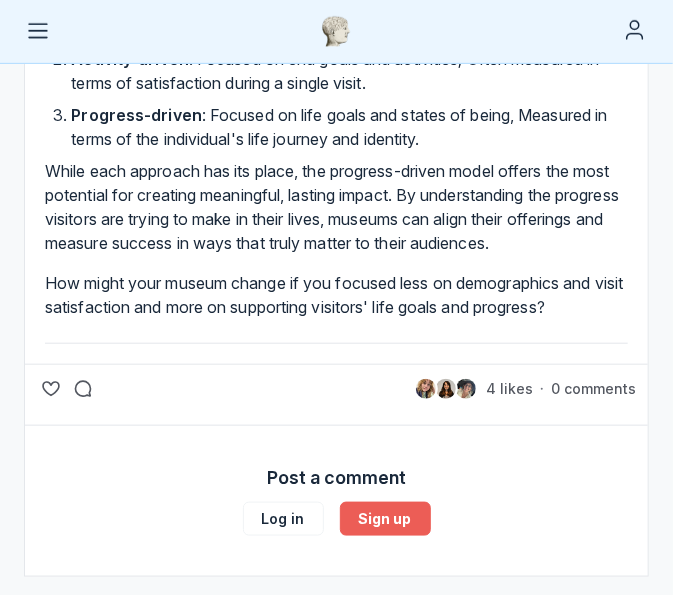 scroll, scrollTop: 4340, scrollLeft: 0, axis: vertical 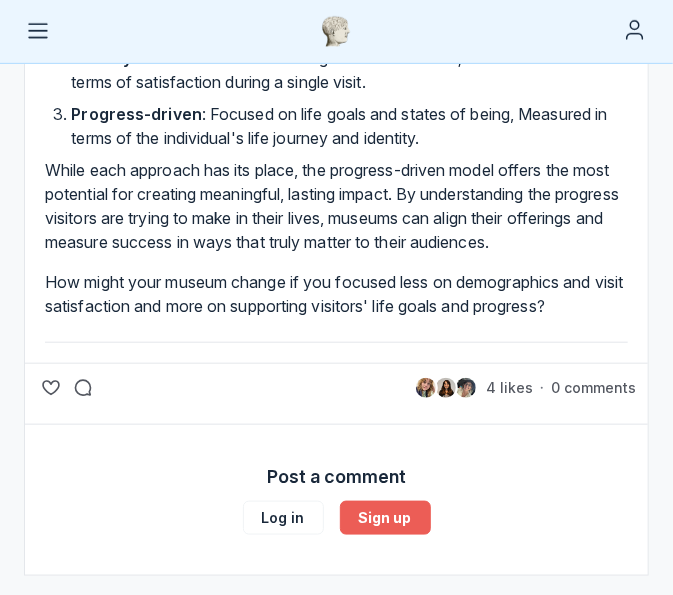 click on "The Museums-As-Progress Model KB Kyle Bowen Admin +3 Sep 9, 2024 Founder and Principal Share Note: This is an updated version of a post published in October 2019, which seems to be a first ever mention of the phrase “Museums-As-Progress”. Ask a museum professional to describe their audience or community, and you're bound to hear a demographic description. It's odd because cultural professionals are often sensitive to stereotypes and genuinely concerned about racism, ageism, and sexism — Why would they define their audiences or communities in a way that risks reinforcing prejudices or stereotypes? Aren’t there other ways to define museum audiences that could lead to more meaningful engagement and impact? Types of Goals: A Lens for Understanding Audiences Goal types are not a way to define audiences, but they can help us think about how we’re choosing what matters to museumgoers. This can help us figure out where we’re spending our resources. Experience goals:  End goals Life goals Jobs To Be Done" at bounding box center [336, -1910] 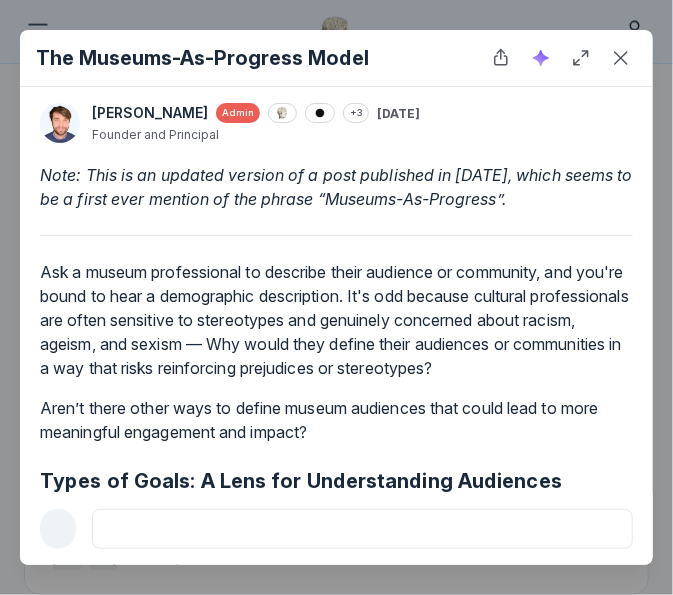 scroll, scrollTop: 0, scrollLeft: 0, axis: both 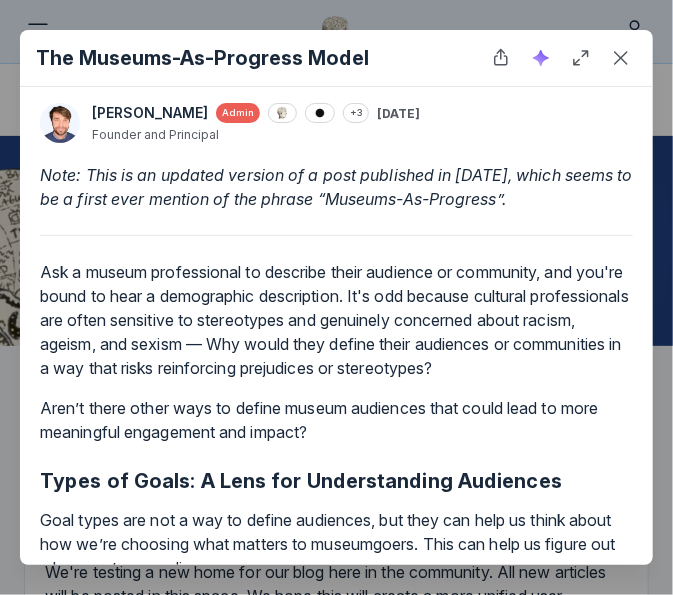 click on "The Museums-As-Progress Model" at bounding box center (336, 58) 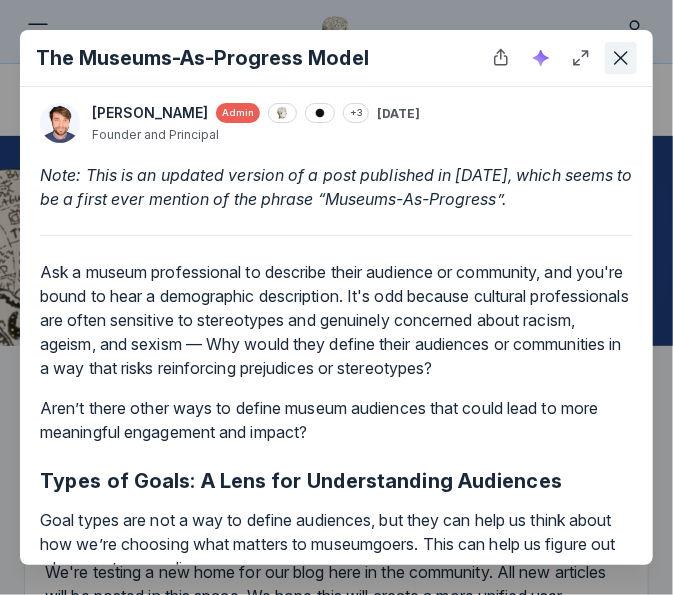 click at bounding box center [621, 58] 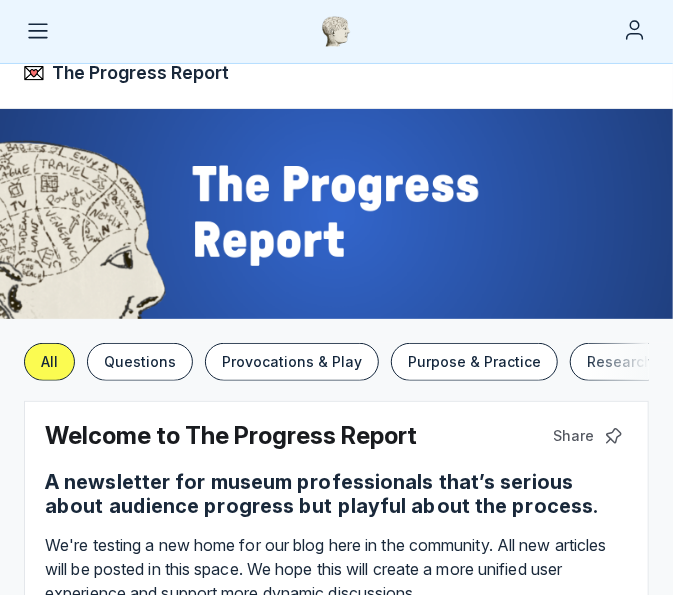 scroll, scrollTop: 25, scrollLeft: 0, axis: vertical 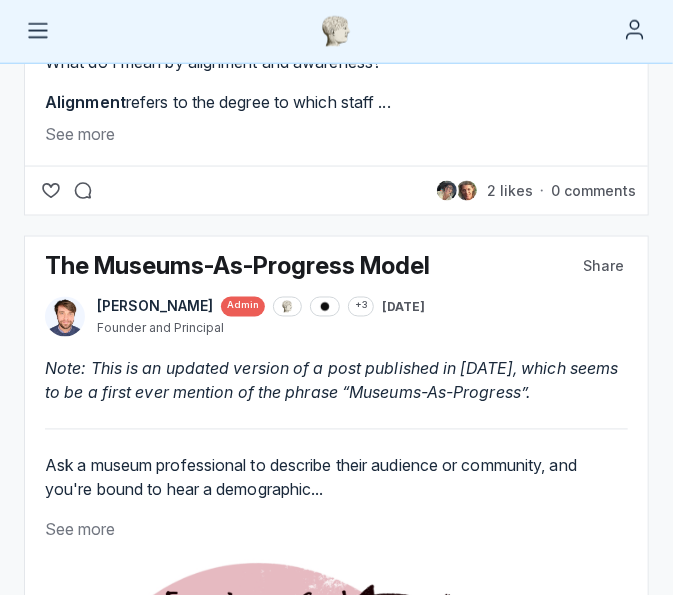 click at bounding box center (336, -1666) 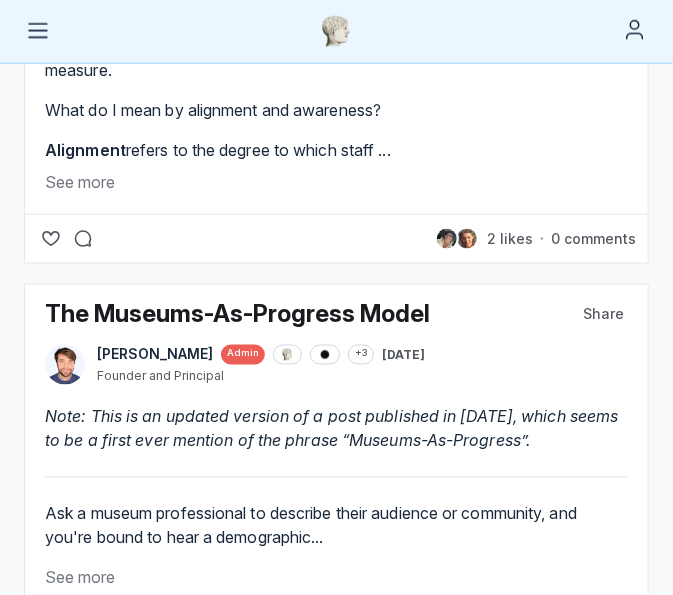 scroll, scrollTop: 12608, scrollLeft: 0, axis: vertical 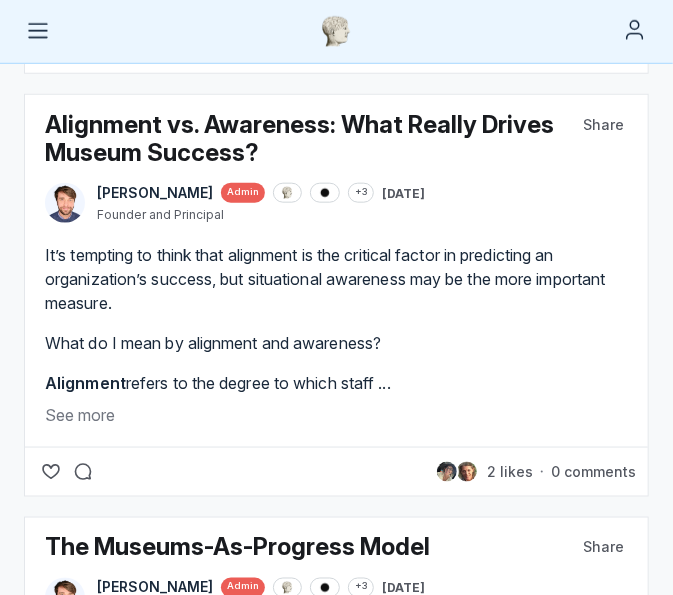 click at bounding box center [336, -1385] 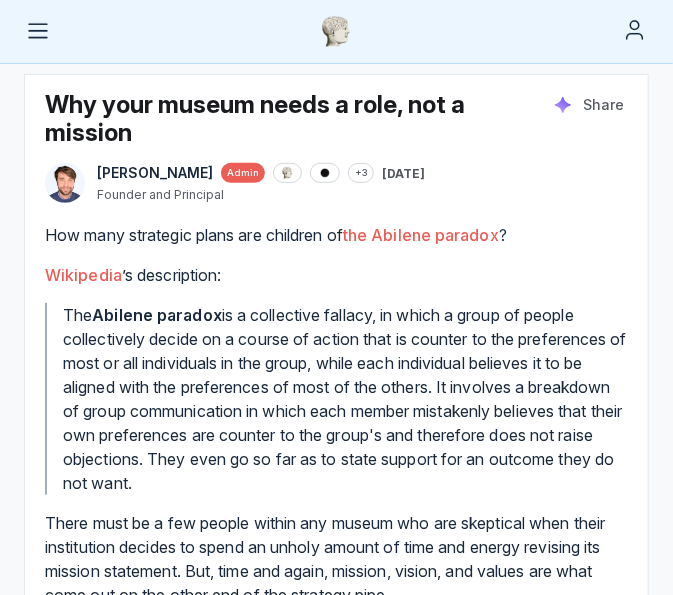 scroll, scrollTop: 14079, scrollLeft: 0, axis: vertical 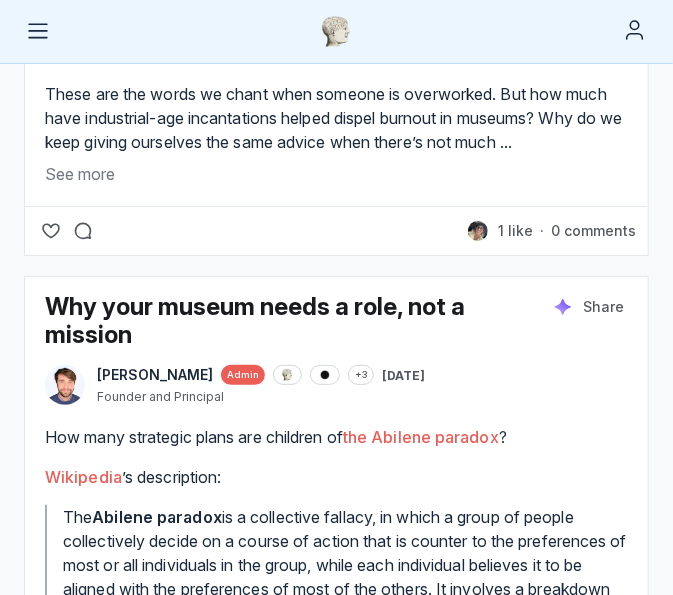 click on "See more" 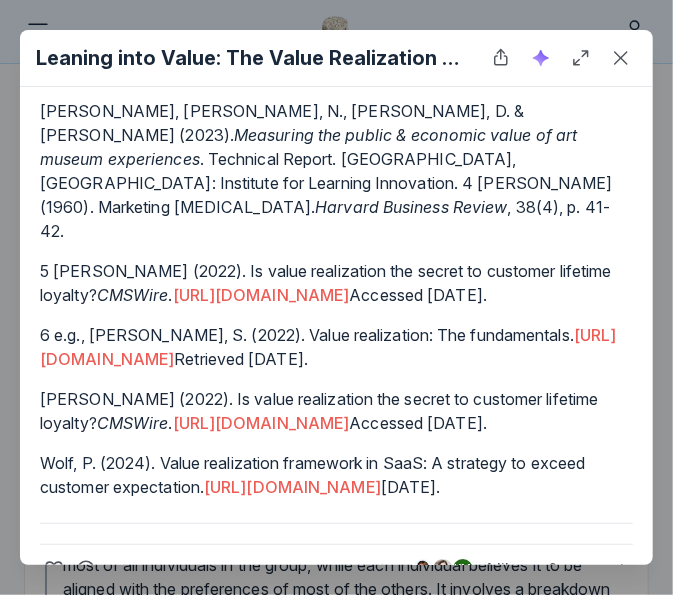 scroll, scrollTop: 5466, scrollLeft: 0, axis: vertical 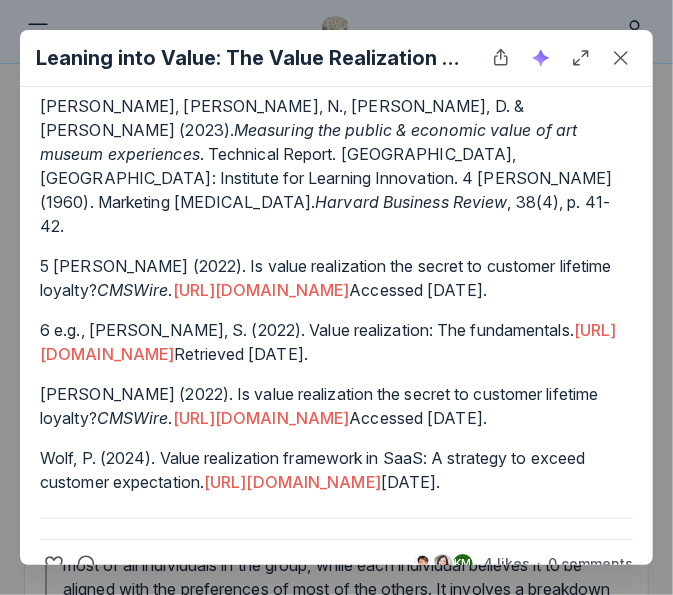 drag, startPoint x: 624, startPoint y: 60, endPoint x: 306, endPoint y: 495, distance: 538.8404 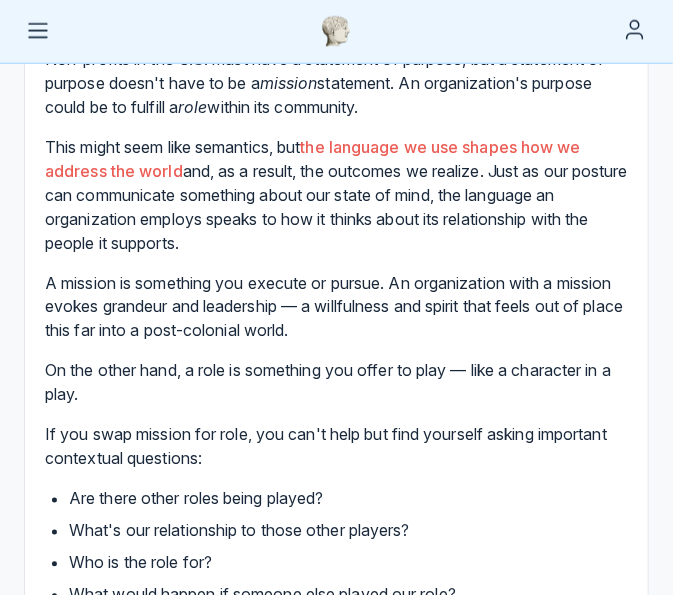 scroll, scrollTop: 14494, scrollLeft: 0, axis: vertical 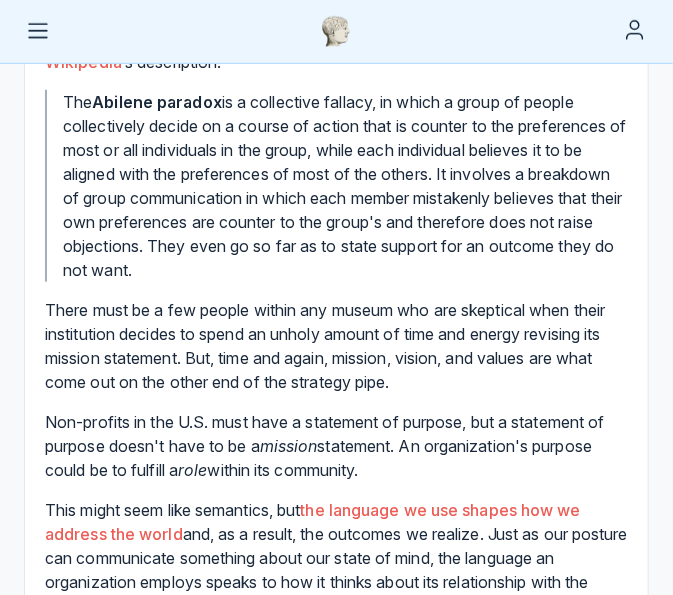 click at bounding box center [336, 32] 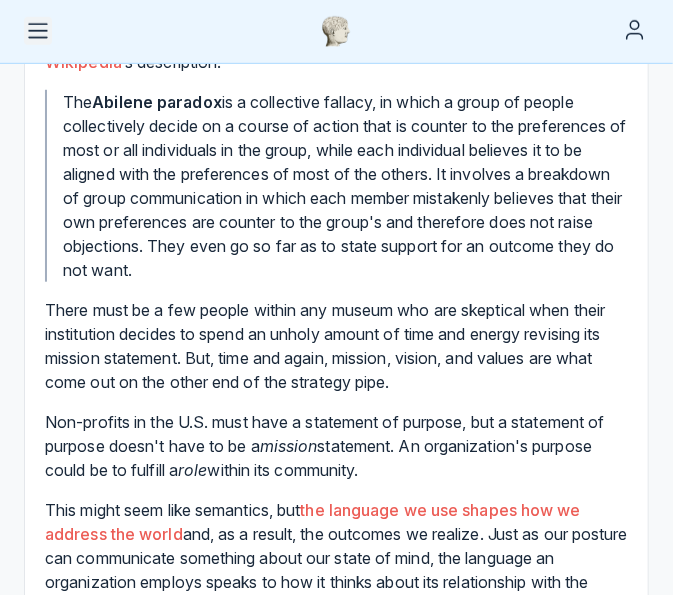 click 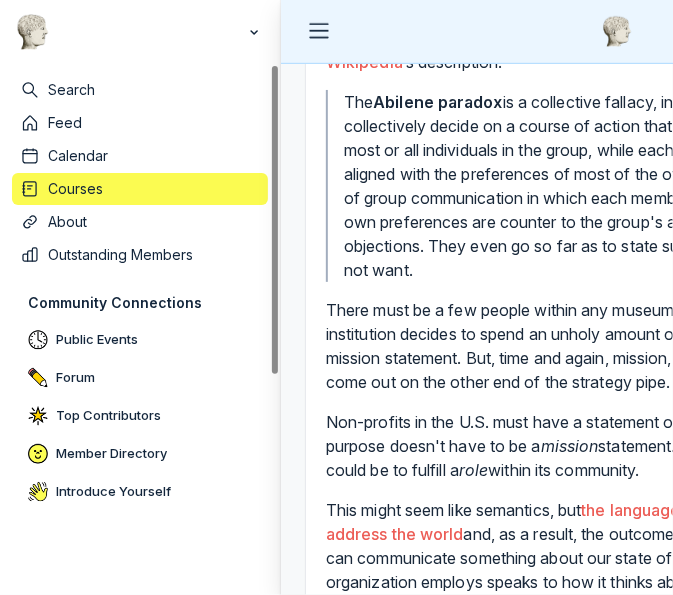 click on "Courses" at bounding box center (140, 189) 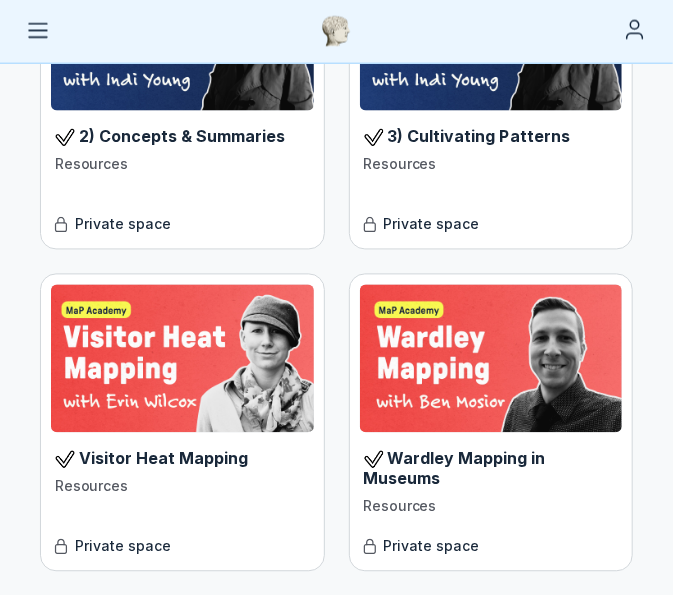 scroll, scrollTop: 1178, scrollLeft: 0, axis: vertical 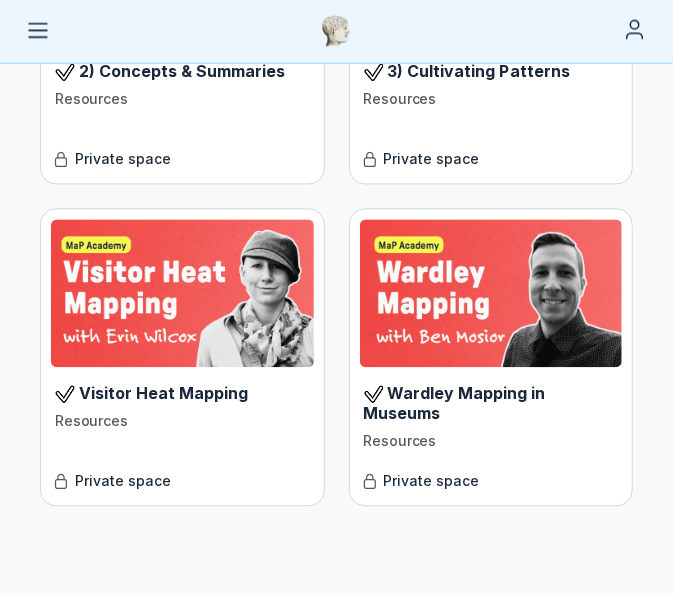 click at bounding box center [336, 32] 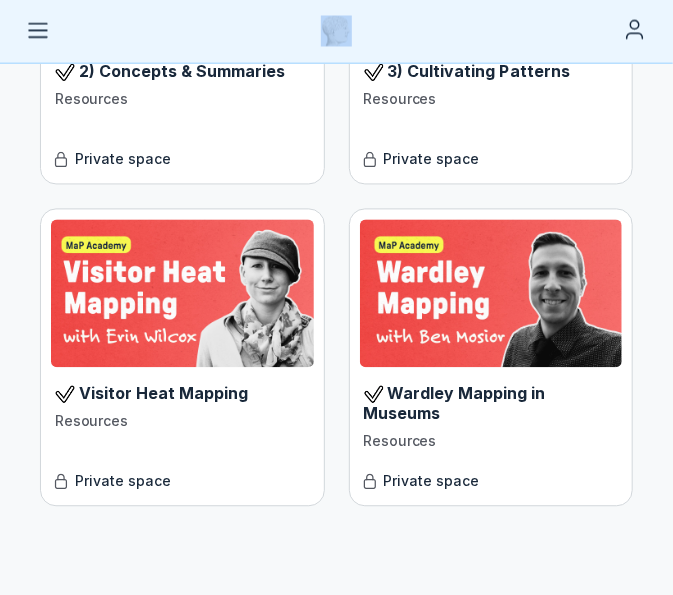 click at bounding box center [336, 32] 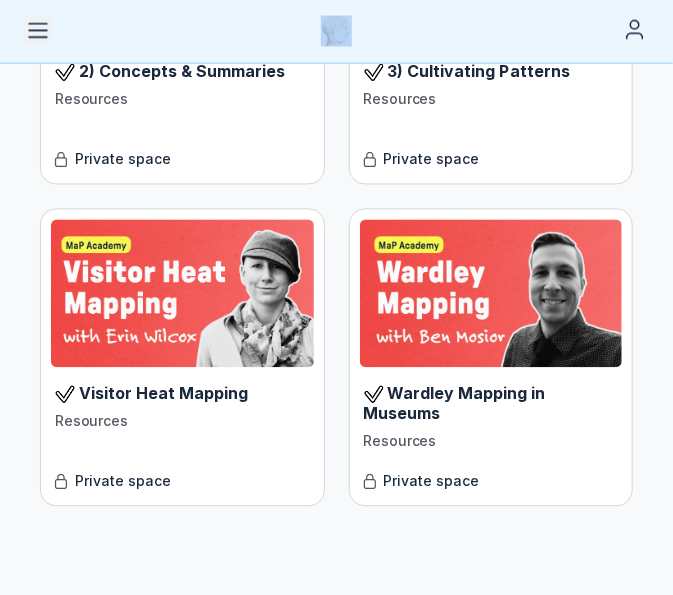 drag, startPoint x: 20, startPoint y: 13, endPoint x: 32, endPoint y: 27, distance: 18.439089 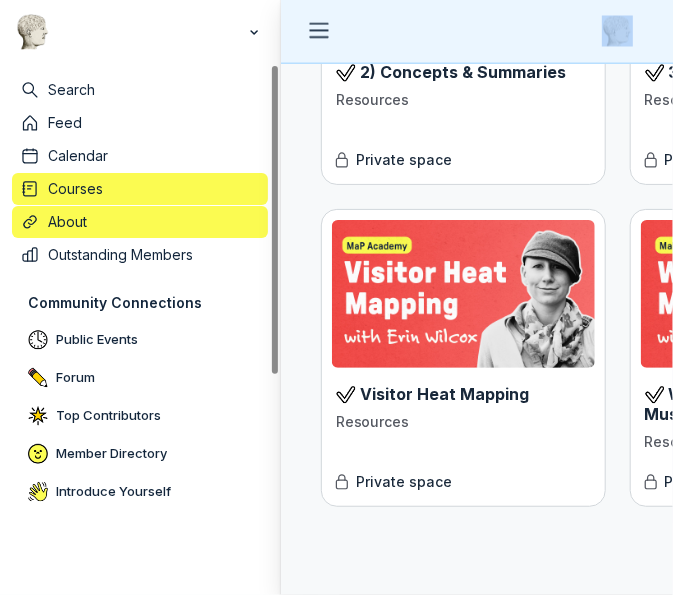 click on "About" at bounding box center [154, 222] 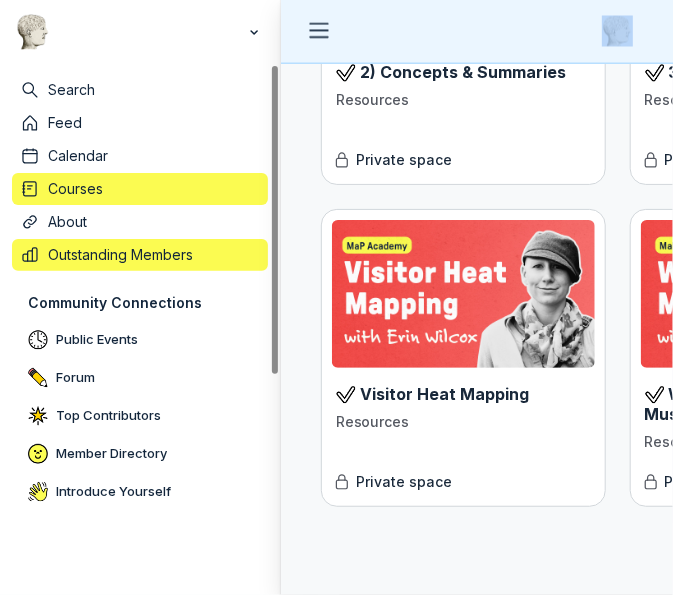 click on "Outstanding Members" at bounding box center (154, 255) 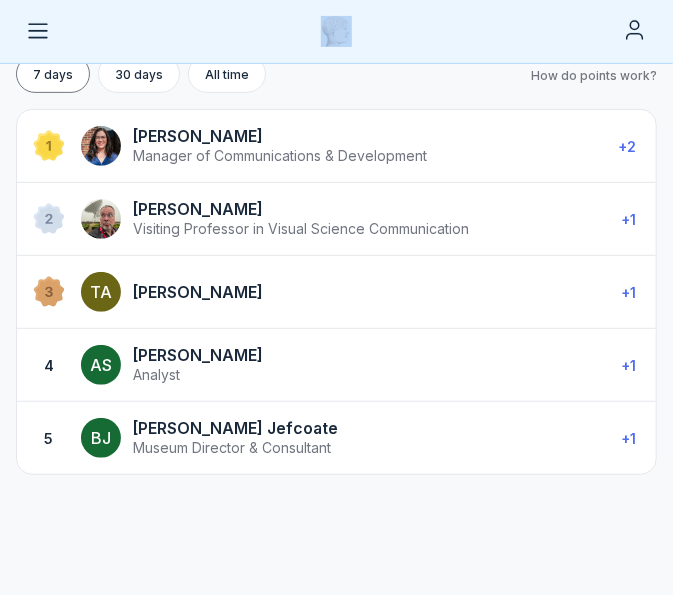 scroll, scrollTop: 126, scrollLeft: 0, axis: vertical 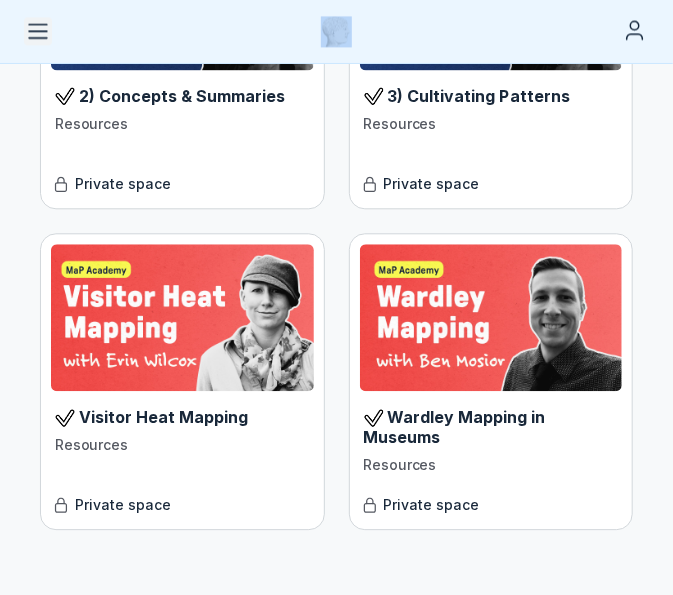 click at bounding box center [38, 31] 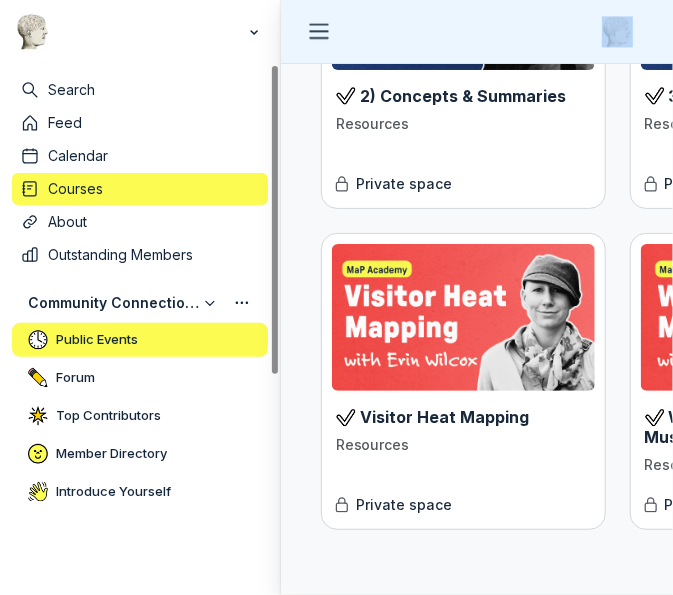 click on "Public Events" at bounding box center [97, 340] 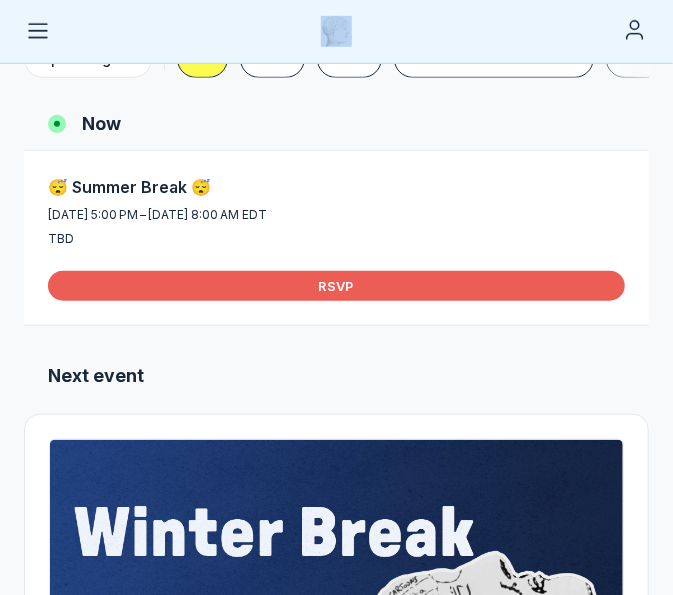 scroll, scrollTop: 0, scrollLeft: 0, axis: both 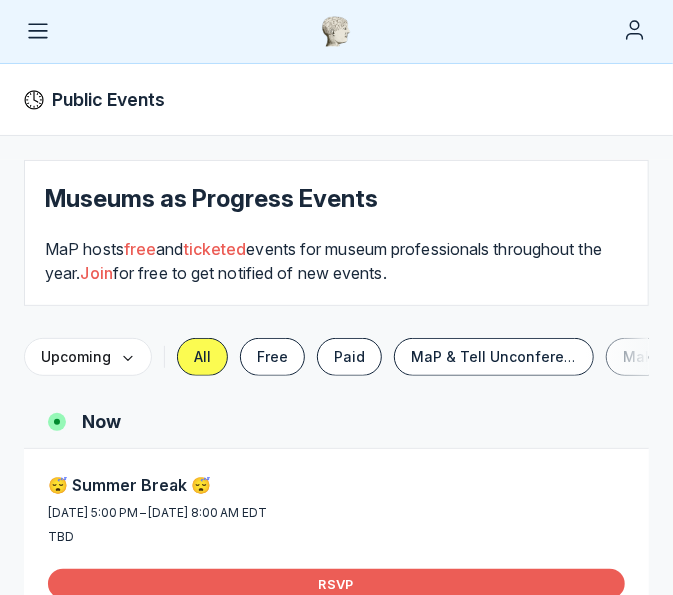 click at bounding box center (336, 32) 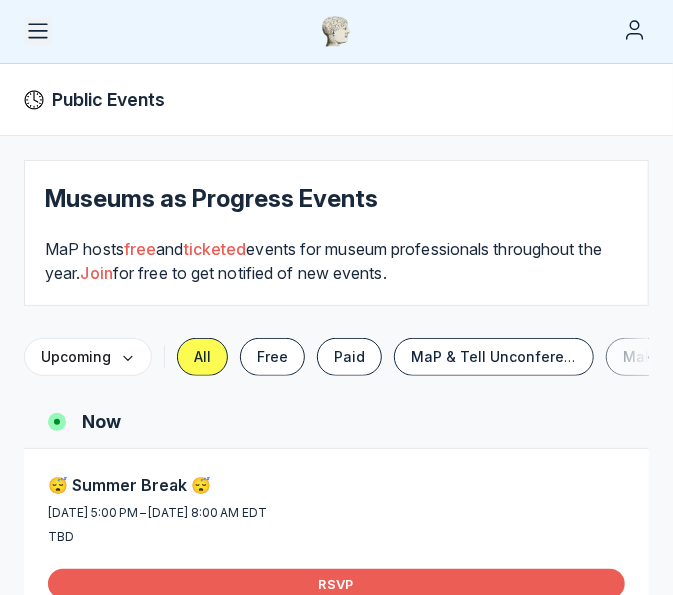 click 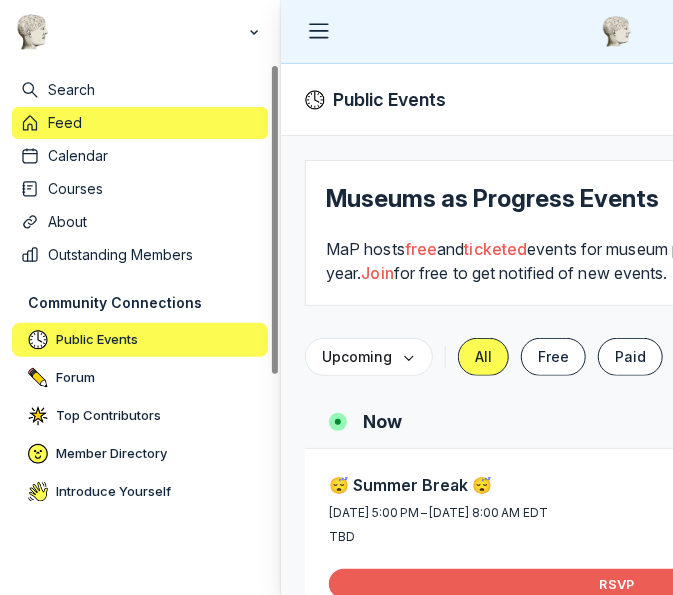 click on "Feed" at bounding box center (154, 123) 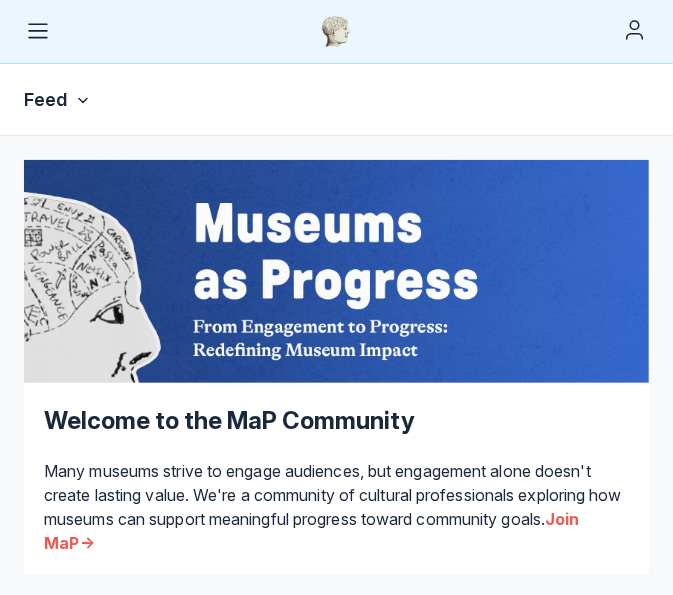 click at bounding box center (336, 32) 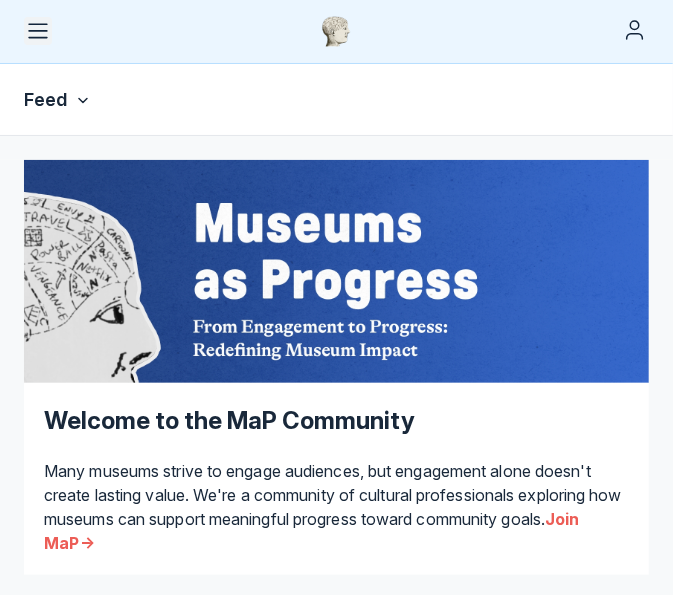 click at bounding box center [38, 31] 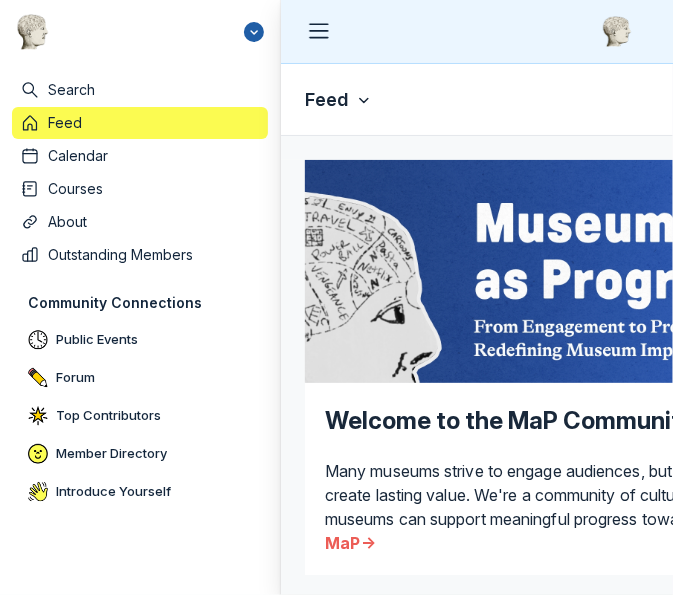 click 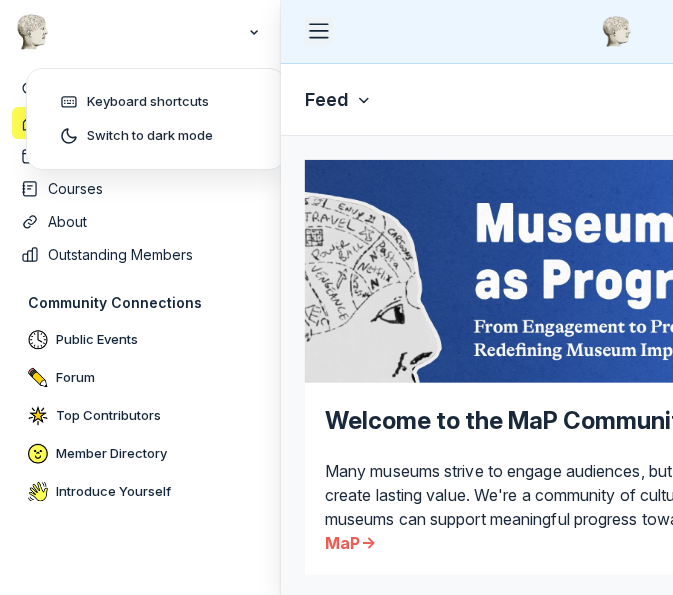 click 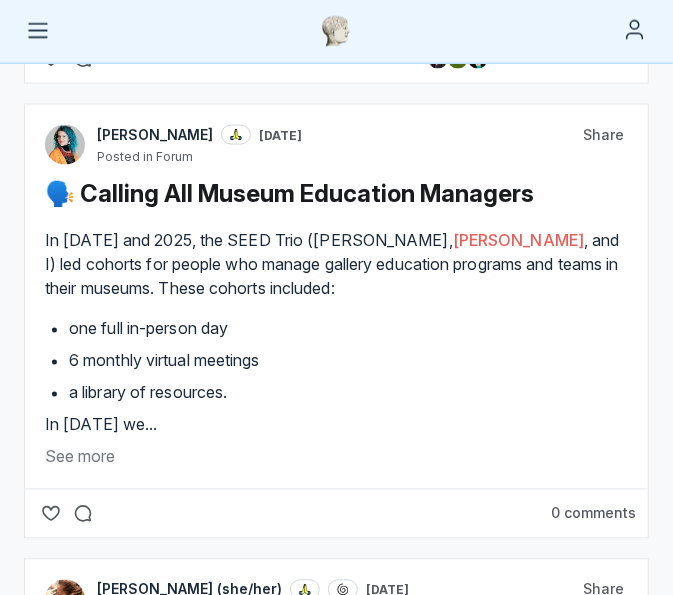 scroll, scrollTop: 2852, scrollLeft: 0, axis: vertical 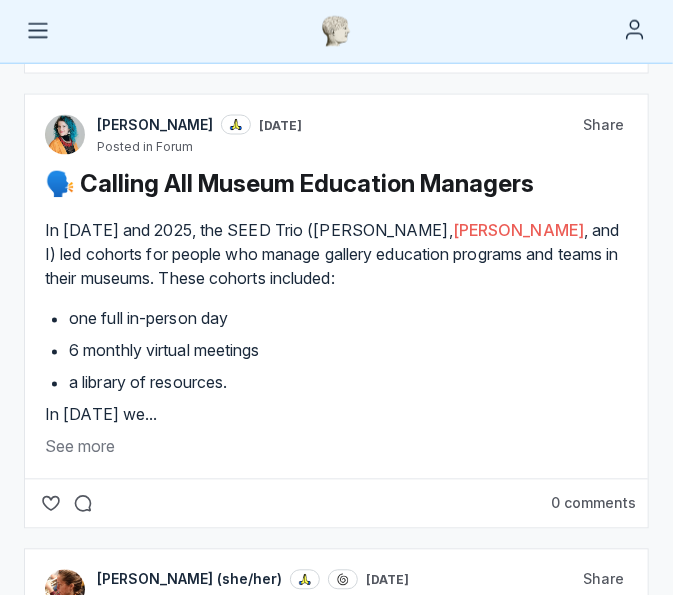 click on "See more" at bounding box center (336, -367) 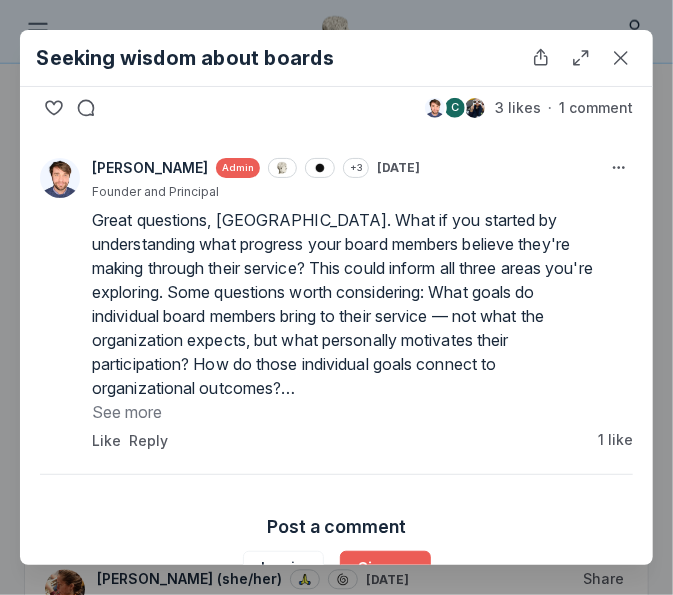 scroll, scrollTop: 477, scrollLeft: 0, axis: vertical 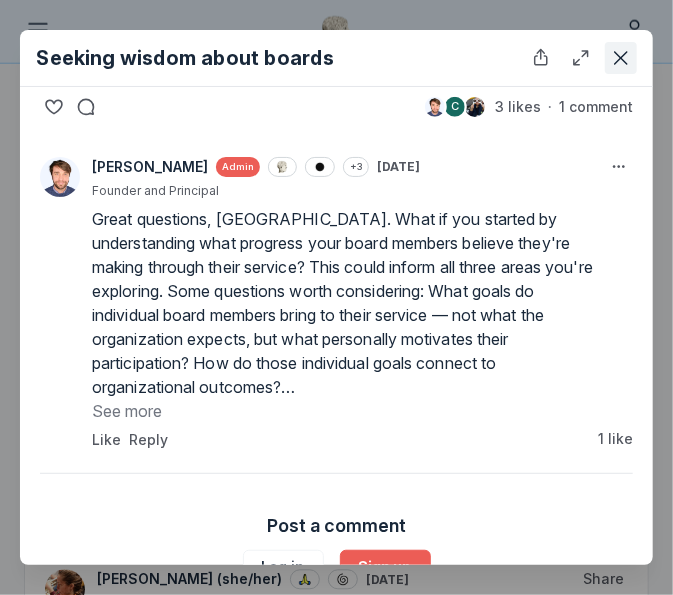 click 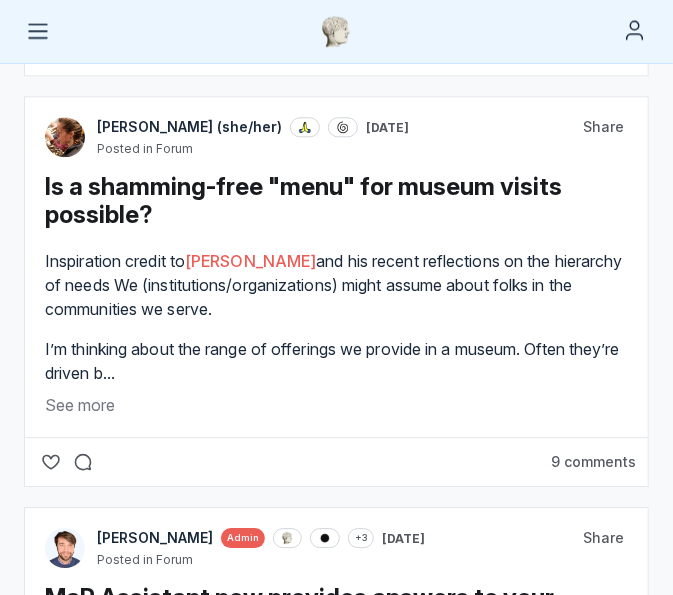 scroll, scrollTop: 3303, scrollLeft: 0, axis: vertical 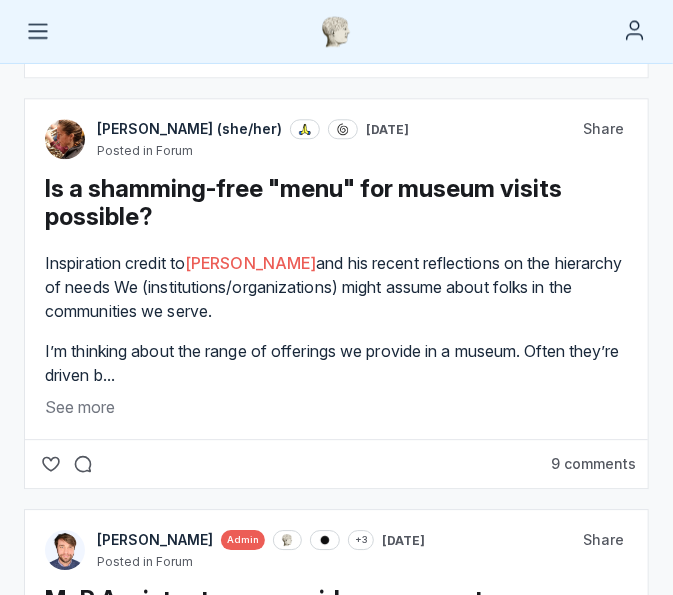 click on "KB Kyle Bowen Admin +3 Jun 10 Posted in The Progress Report Your Expertise Is Not an Outcome Share History isn't an outcome; Science isn't an outcome; Art isn't an outcome. It would be better if everyone would just accept this, even though it's rather reductive. Deepening one's understanding of a topic or discipline like science is an outcome that ... See more" at bounding box center [336, -571] 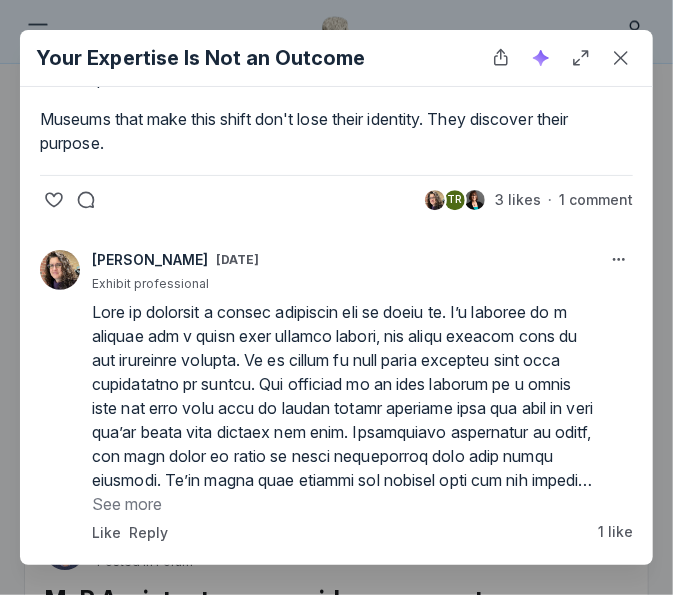 scroll, scrollTop: 1593, scrollLeft: 0, axis: vertical 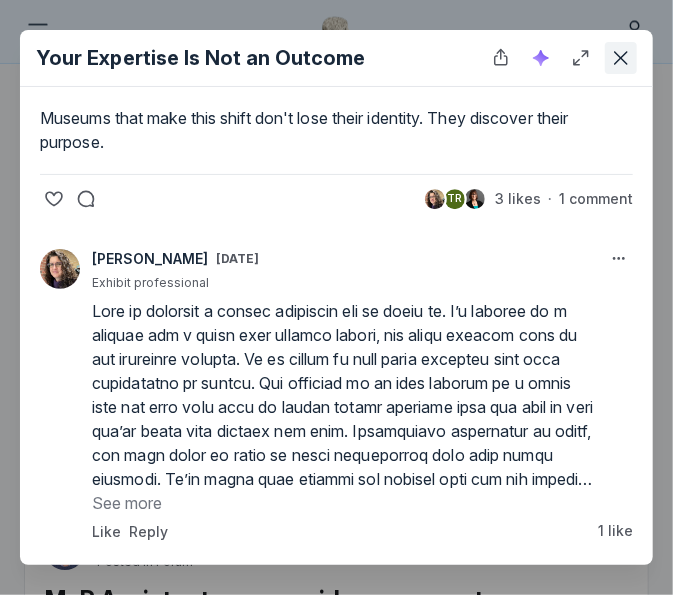click 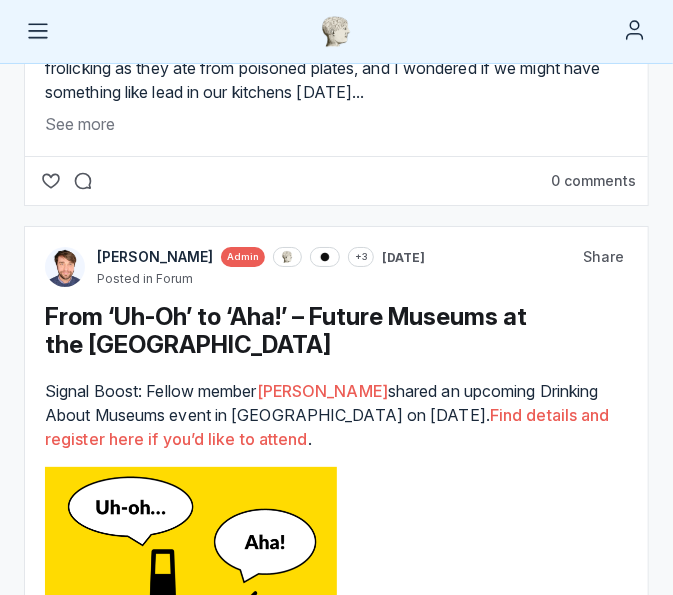 scroll, scrollTop: 5905, scrollLeft: 0, axis: vertical 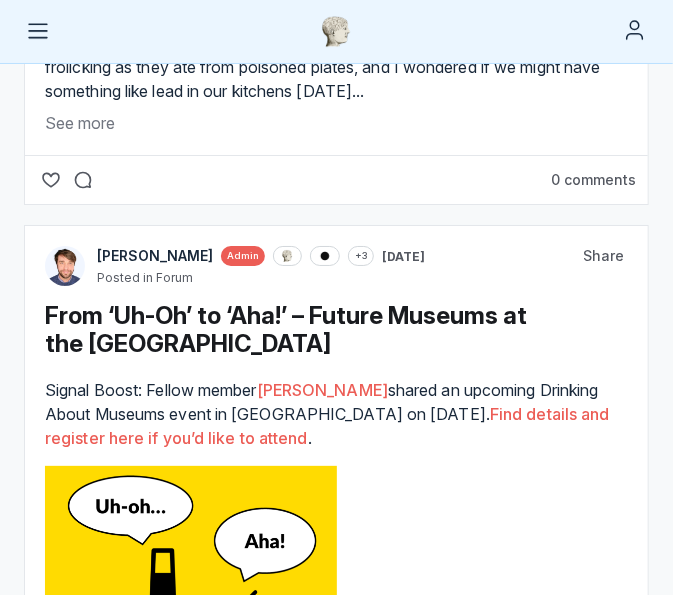 click on "See more" at bounding box center (336, -248) 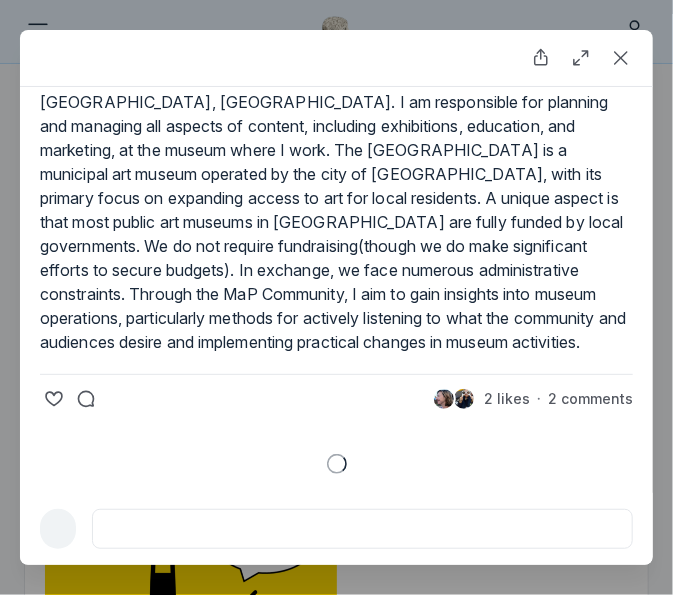 scroll, scrollTop: 312, scrollLeft: 0, axis: vertical 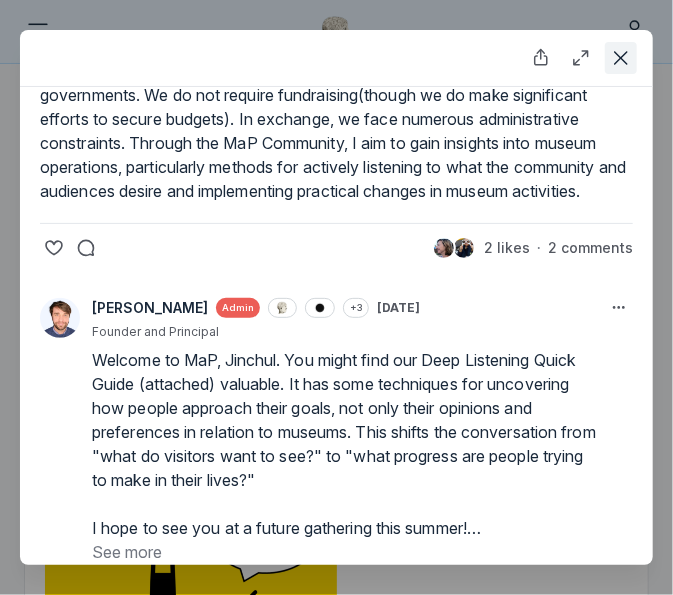 click at bounding box center (621, 58) 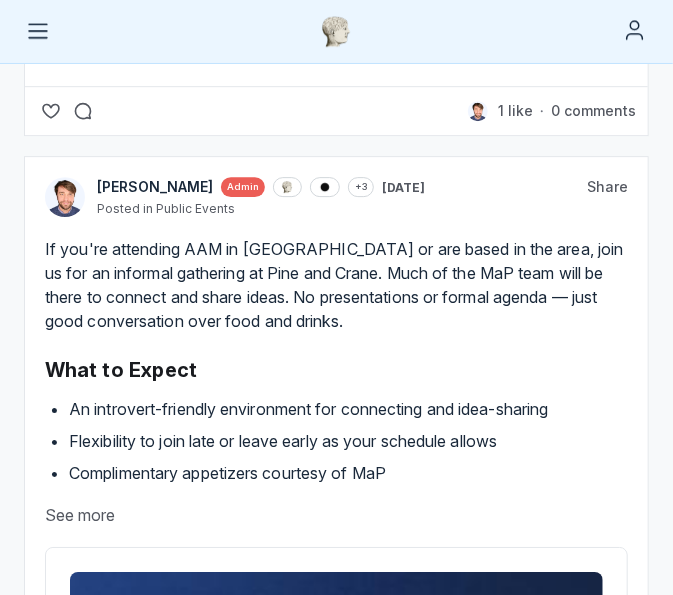 scroll, scrollTop: 7646, scrollLeft: 0, axis: vertical 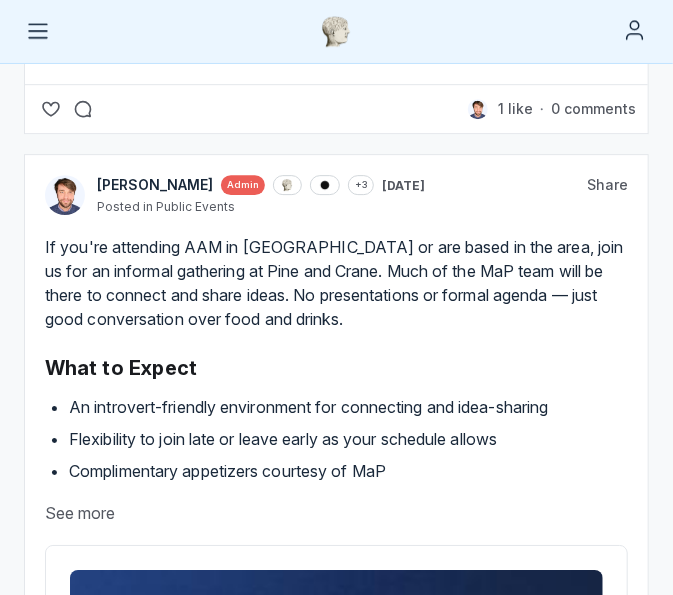 click on "See more" 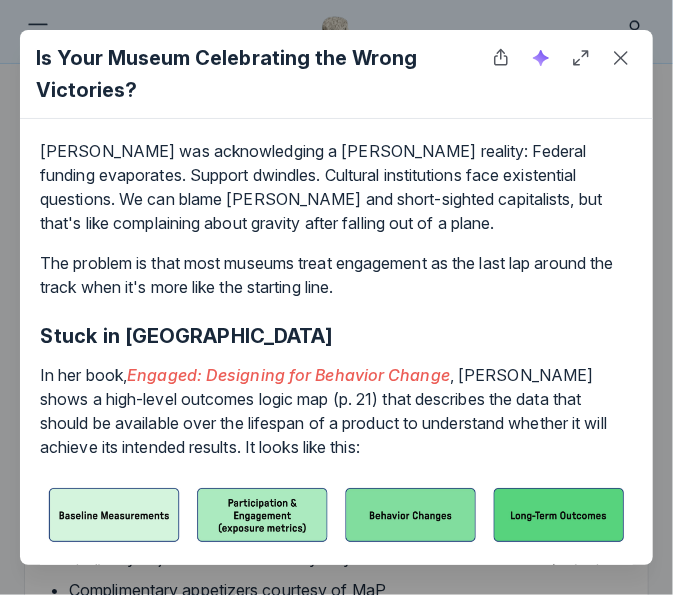 scroll, scrollTop: 145, scrollLeft: 0, axis: vertical 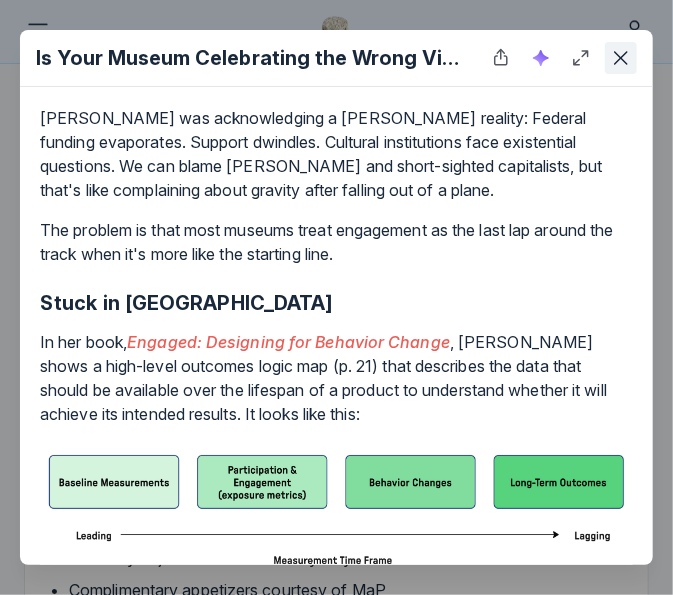 click at bounding box center (621, 58) 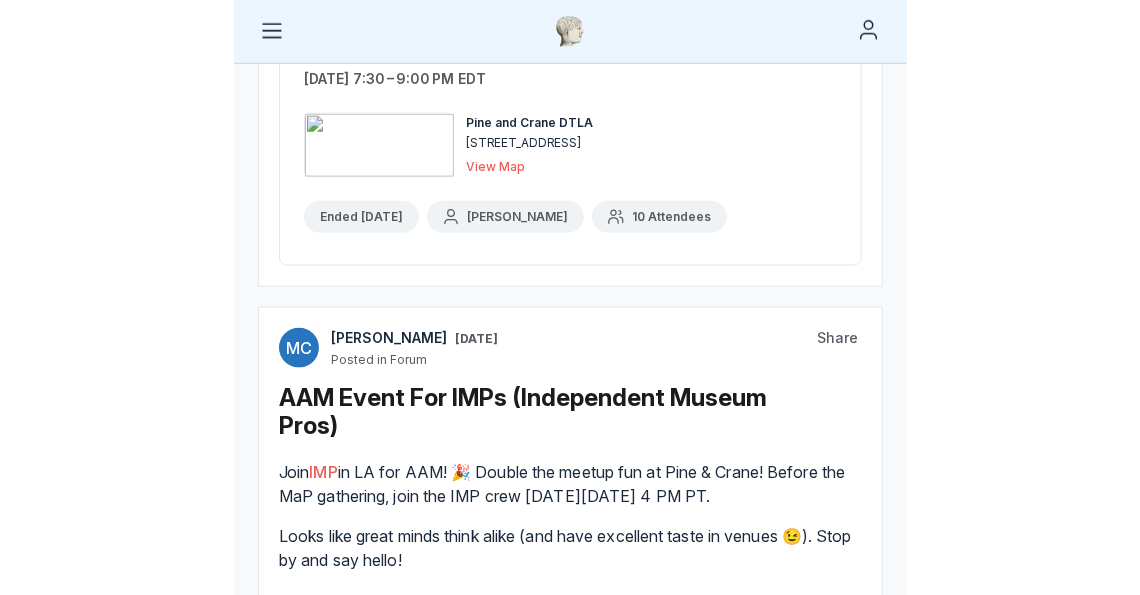 scroll, scrollTop: 8497, scrollLeft: 0, axis: vertical 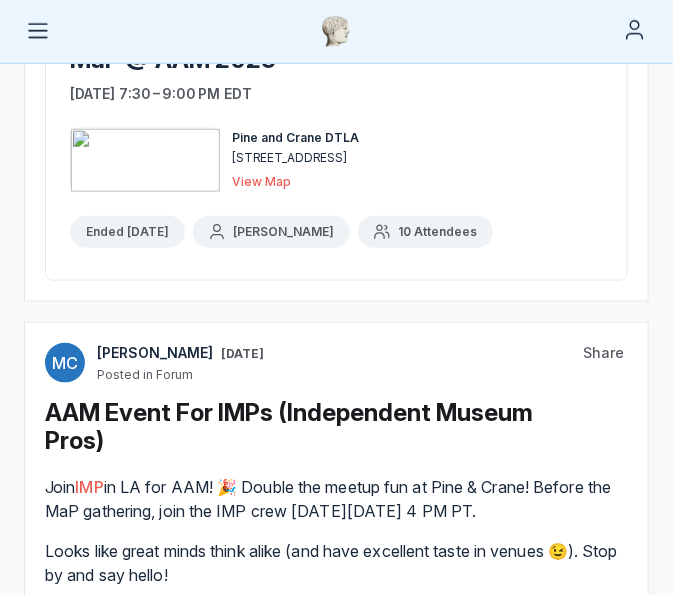click at bounding box center (336, 32) 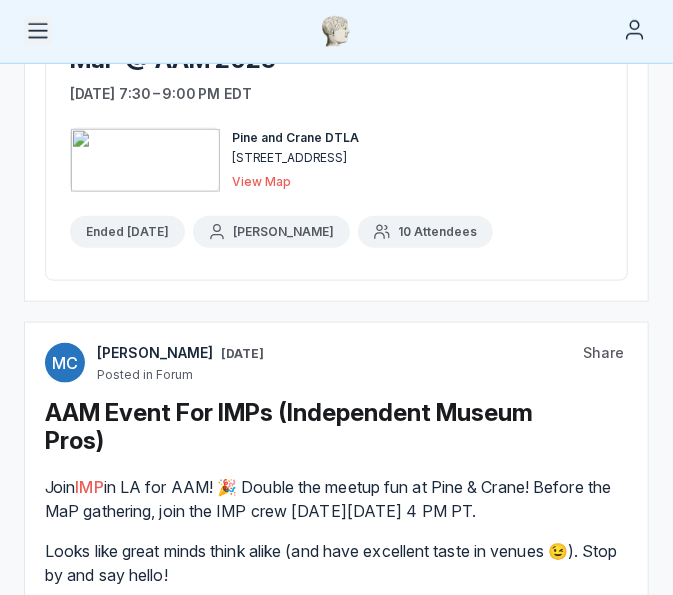 click 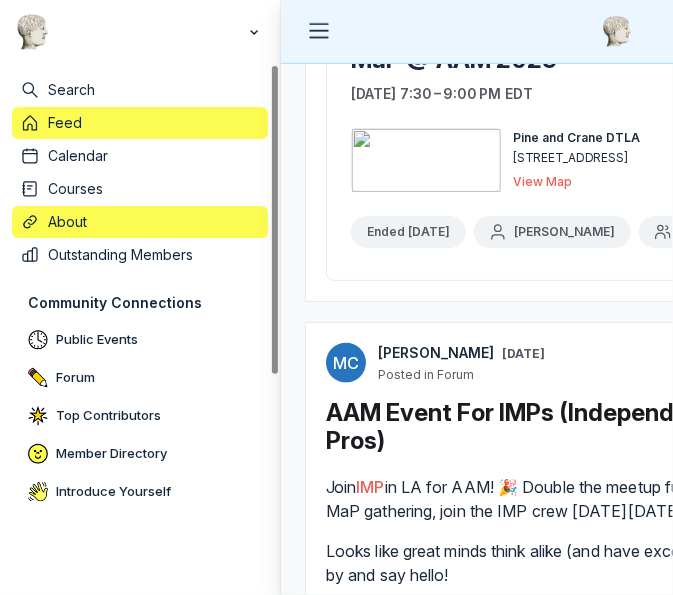 click on "About" at bounding box center [140, 222] 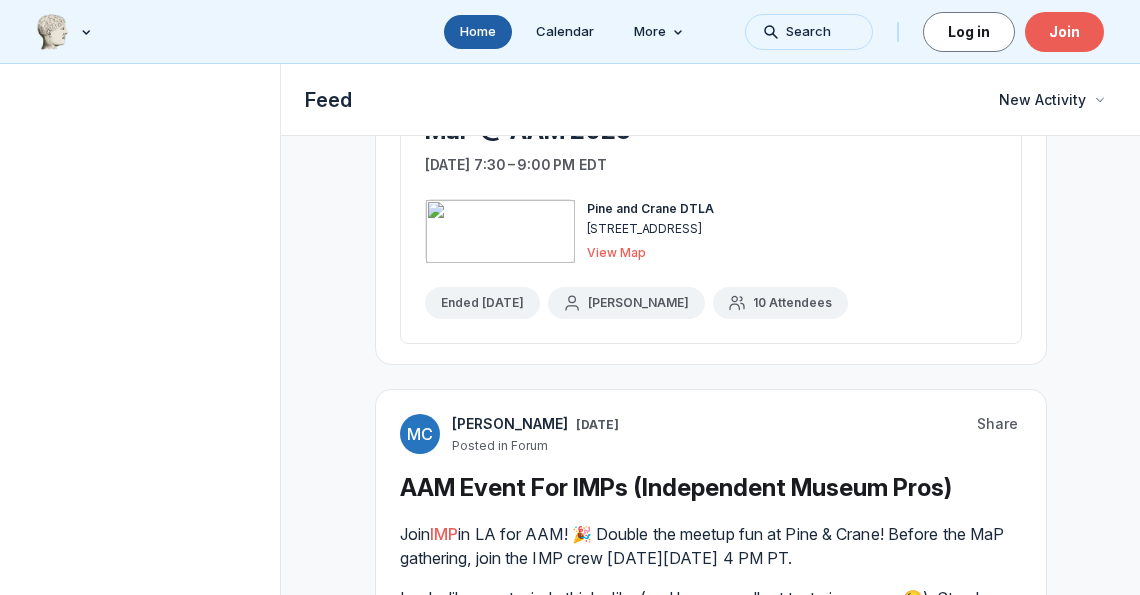 scroll, scrollTop: 8433, scrollLeft: 0, axis: vertical 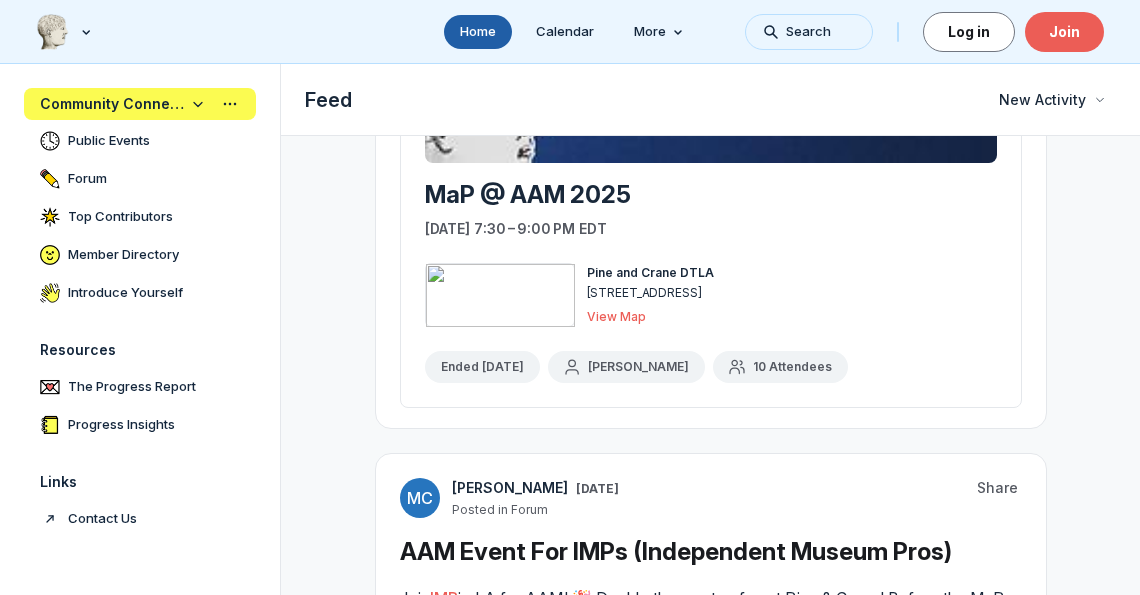 click on "Community Connections" at bounding box center [113, 104] 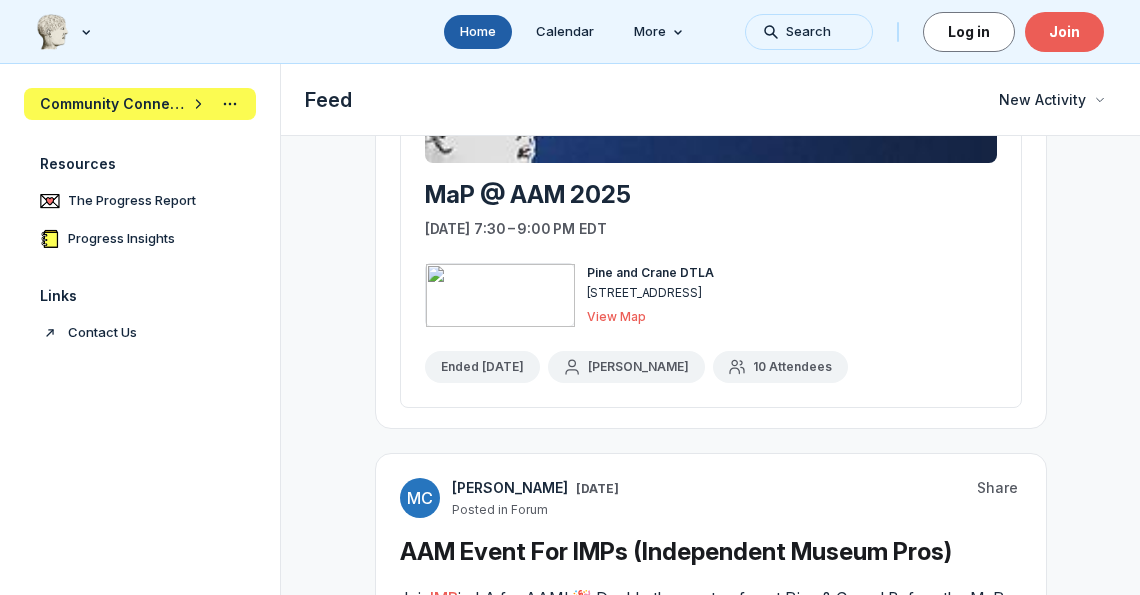 click on "Community Connections" at bounding box center [113, 104] 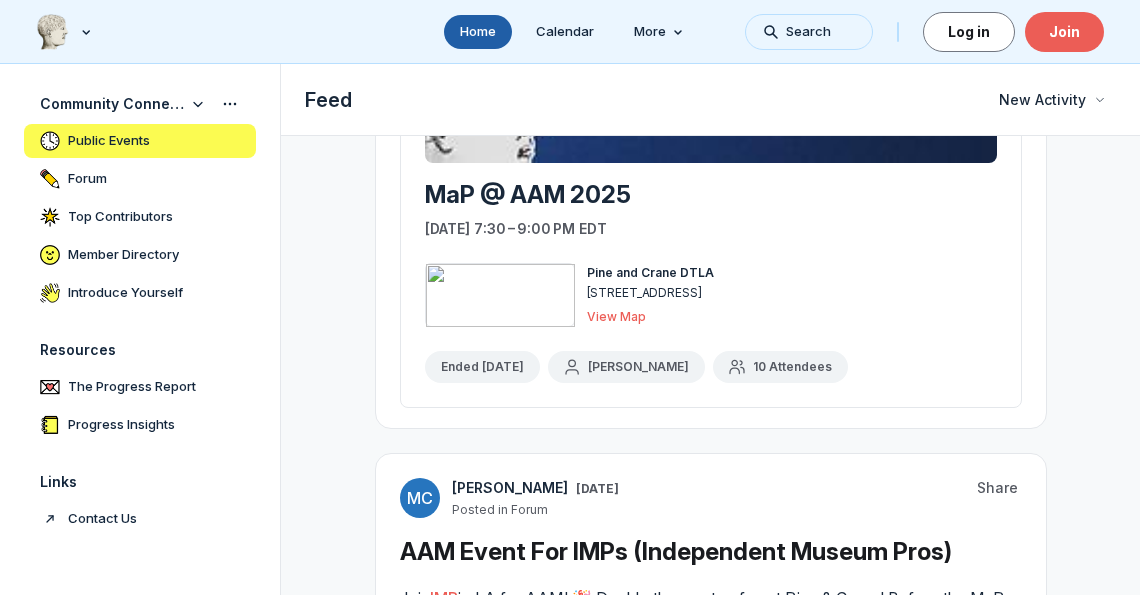click on "Public Events" at bounding box center (109, 141) 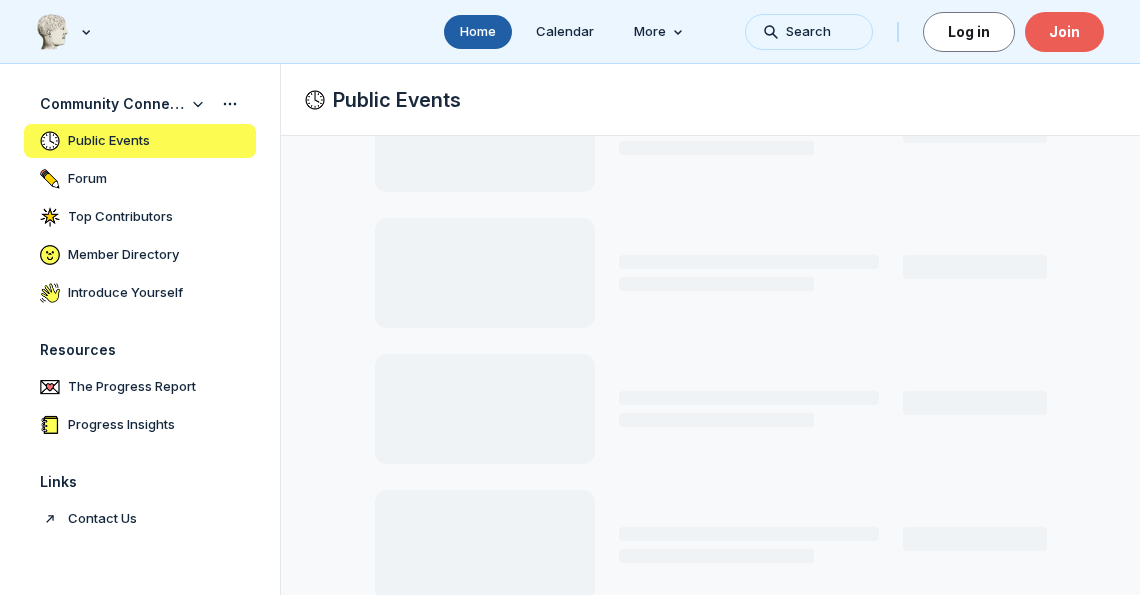 scroll, scrollTop: 645, scrollLeft: 0, axis: vertical 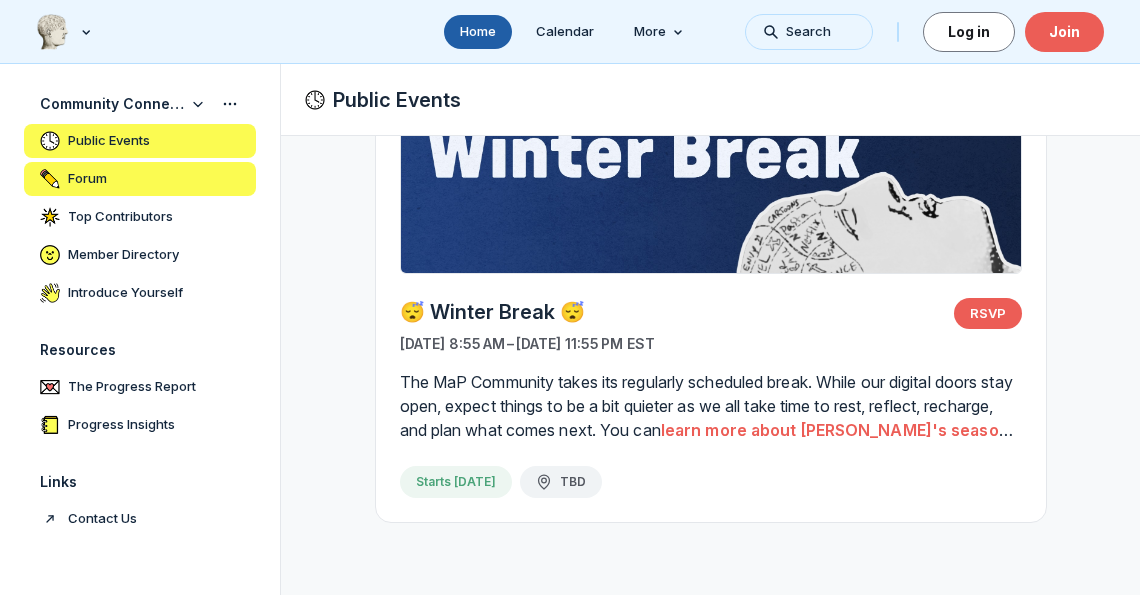 click on "Forum" at bounding box center (140, 179) 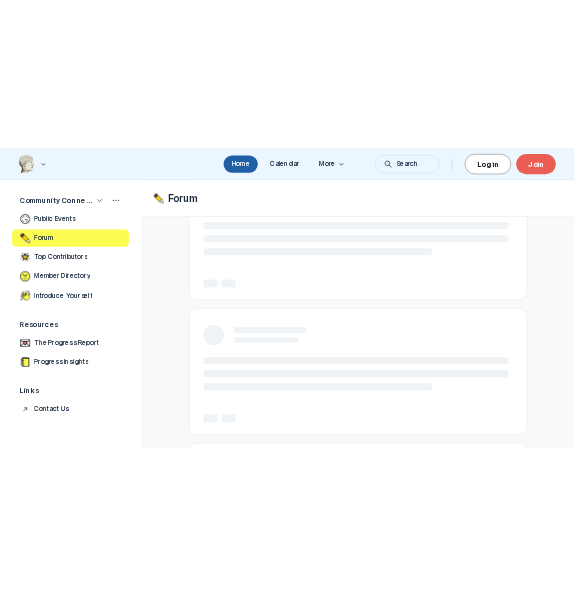 scroll, scrollTop: 0, scrollLeft: 0, axis: both 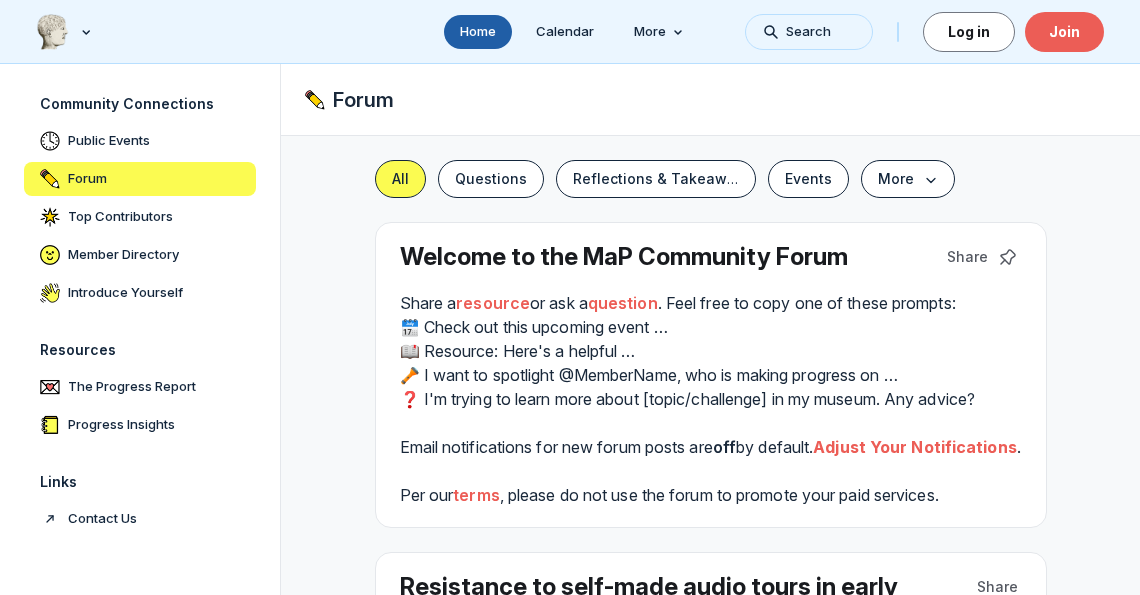 click on "All Questions Reflections & Takeaways Events More Welcome to the MaP Community Forum Share
Share a  resource  or ask a  question . Feel free to copy one of these prompts: 🗓️ Check out this upcoming event … 📖 Resource: Here's a helpful … 🔦 I want to spotlight @MemberName, who is making progress on … ❓ I'm trying to learn more about [topic/challenge] in my museum. Any advice?  Email notifications for new forum posts are  off  by default.  Adjust Your Notifications .  Per our  terms , please do not use the forum to promote your paid services.
See more Resistance to self-made audio tours in early 2000s? HG Hannah Grannemann Jun 19 Member since January 17, 2025 Share Hi everyone! Does anyone else remember that museums were resistant to people making their own audio tours of museums in the early 2000s when the iPod first came out? I was in NYC at the time and I remember this, but can’t find any media coverage abou... See more KB 1 like 0 comments KB Kyle Bowen Admin +3 Jun 14 Share S( DA" at bounding box center (710, 3892) 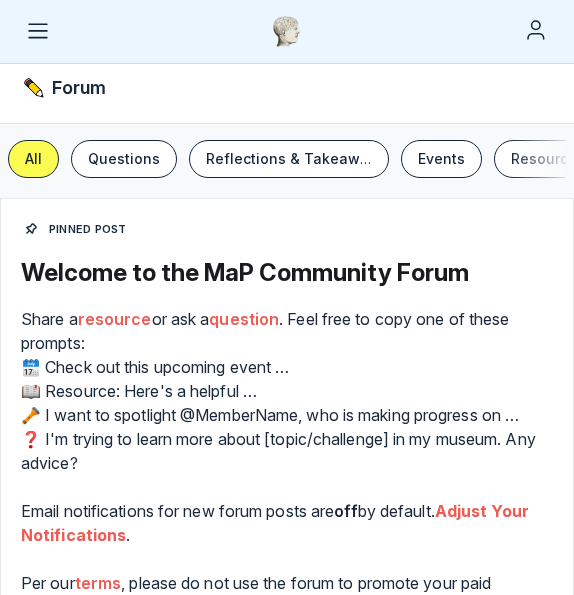scroll, scrollTop: 13, scrollLeft: 0, axis: vertical 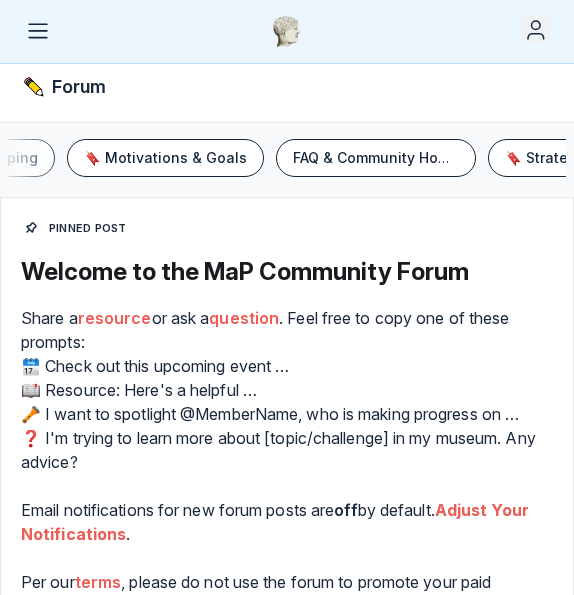 click 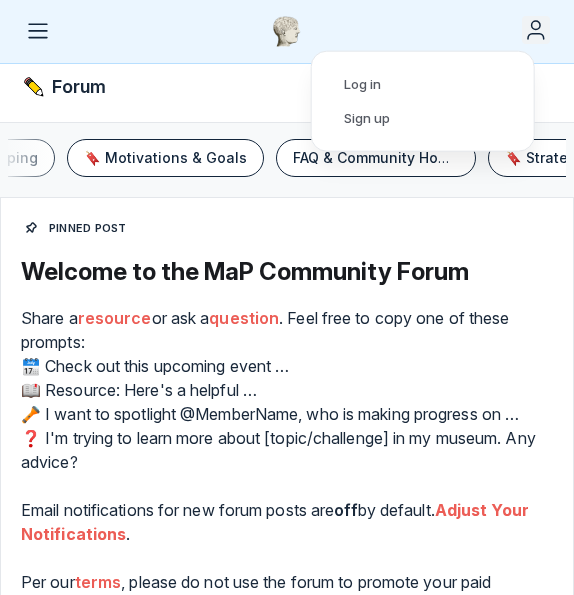 click 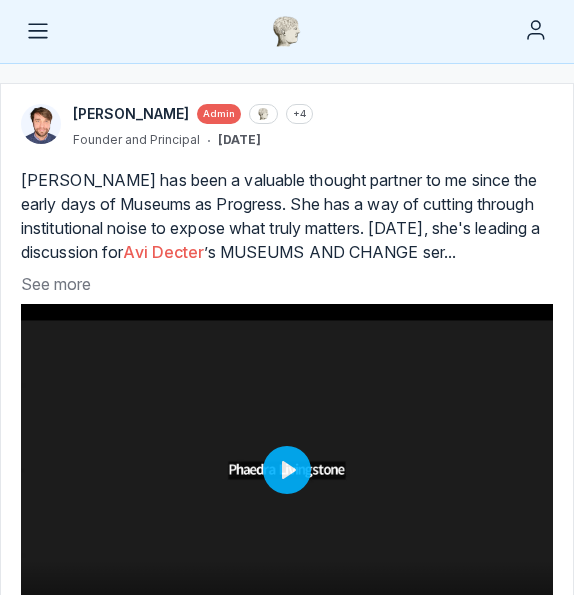 scroll, scrollTop: 9951, scrollLeft: 0, axis: vertical 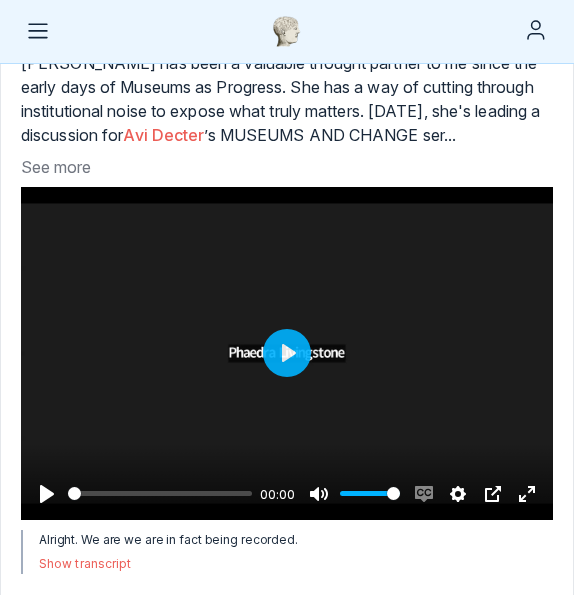 click on "Kyle Bowen" at bounding box center [131, -902] 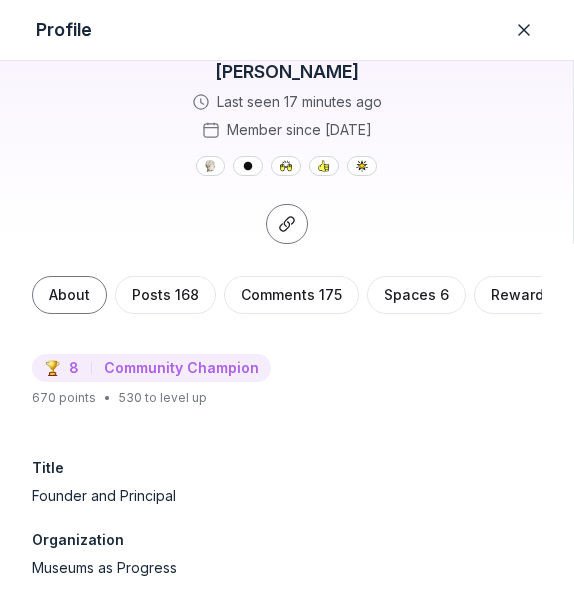 scroll, scrollTop: 0, scrollLeft: 0, axis: both 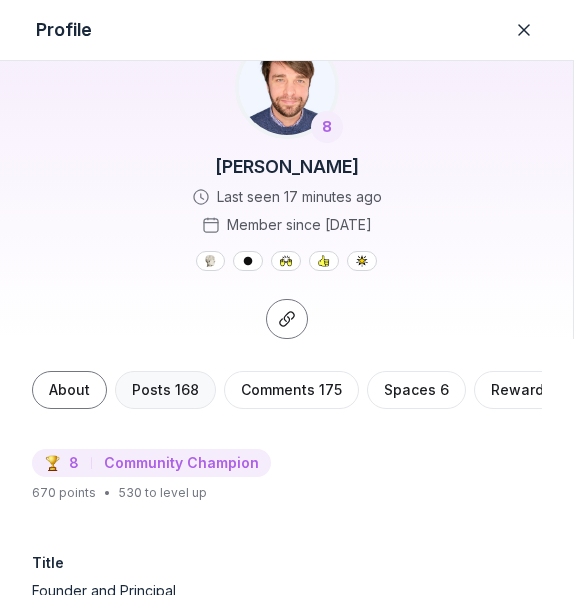 click on "Posts 168" at bounding box center (165, 389) 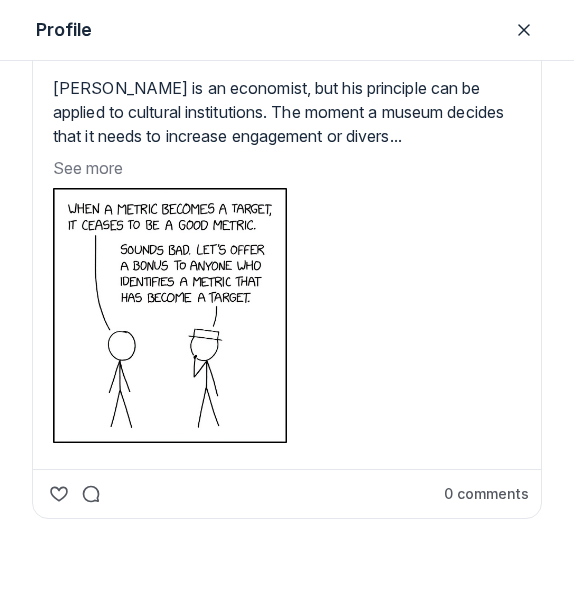 scroll, scrollTop: 5147, scrollLeft: 0, axis: vertical 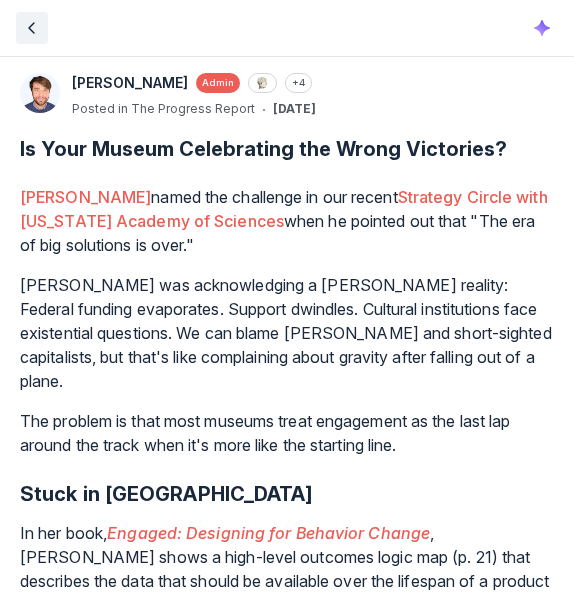 click 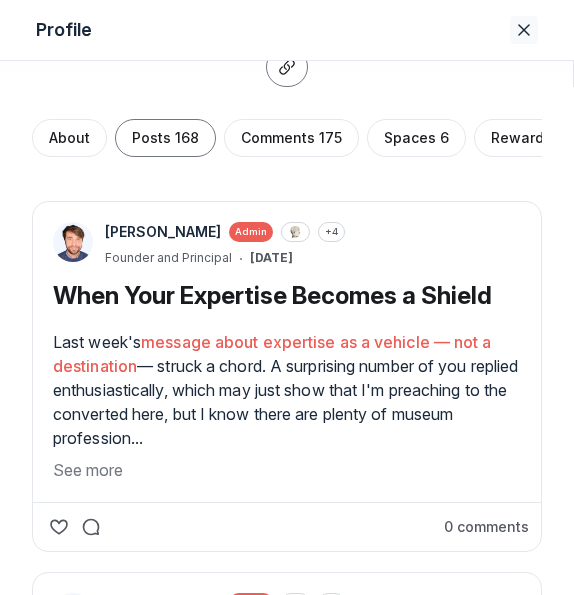 click 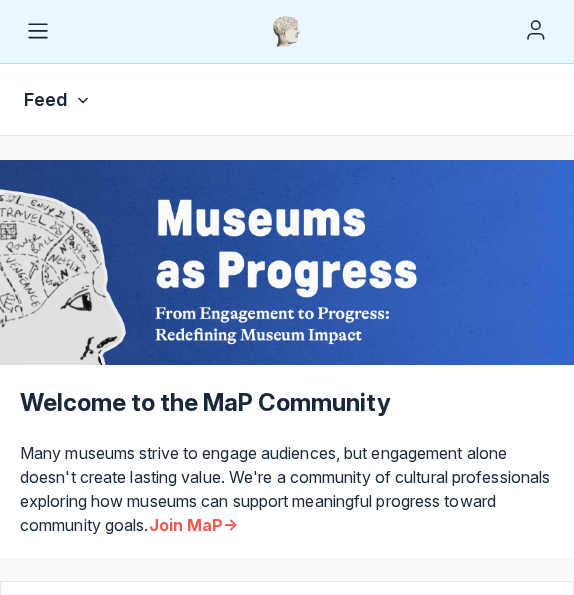 click at bounding box center [287, 32] 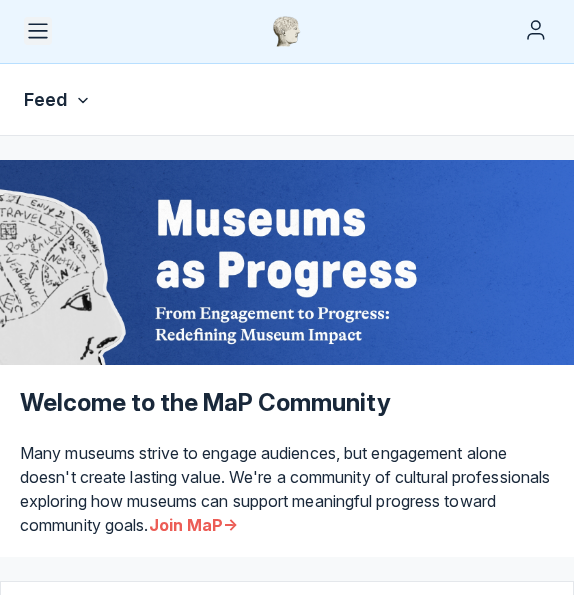 click 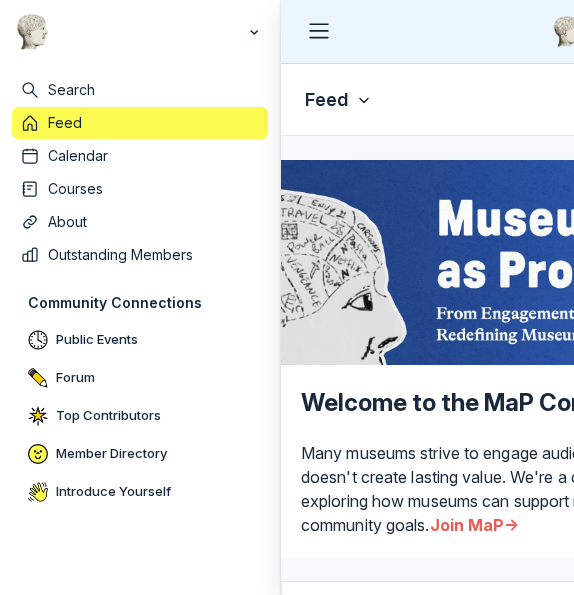 click on "Feed" at bounding box center (560, 100) 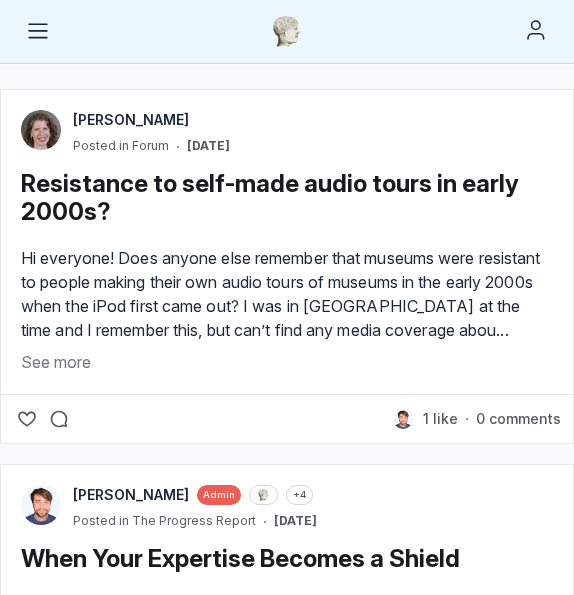 scroll, scrollTop: 485, scrollLeft: 0, axis: vertical 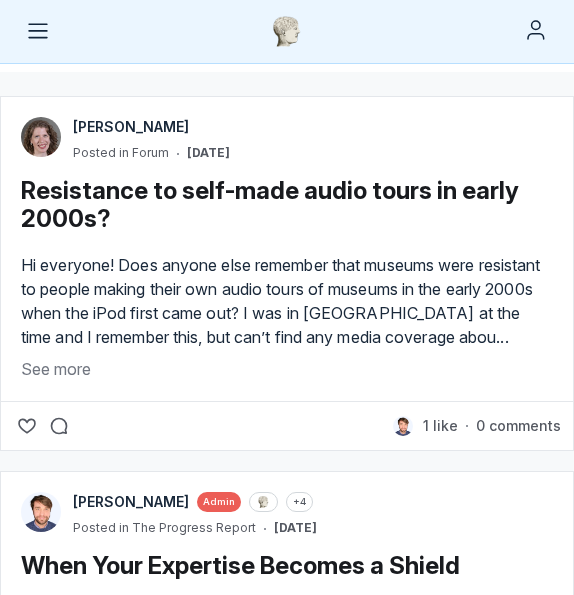 click on "Admin" at bounding box center (219, 502) 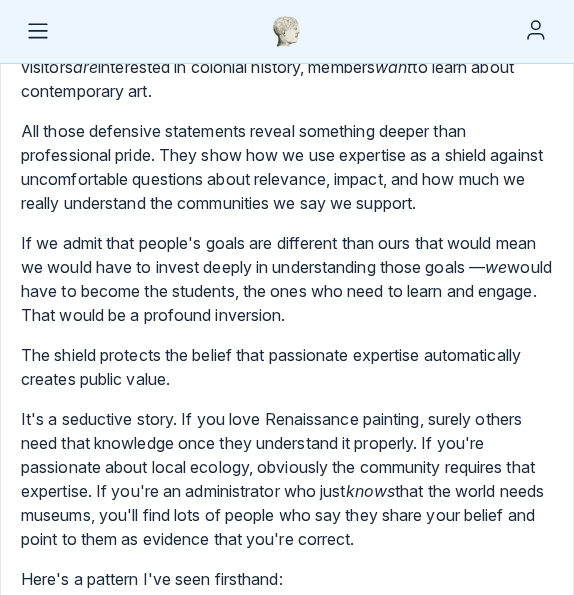 scroll, scrollTop: 0, scrollLeft: 0, axis: both 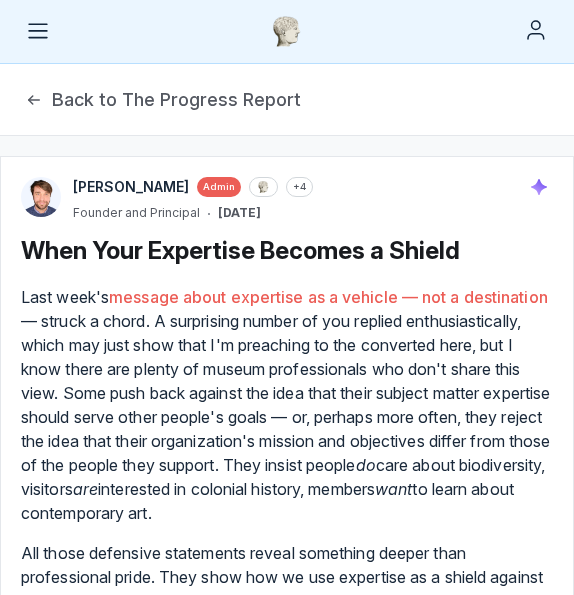 click on "Admin" at bounding box center (219, 187) 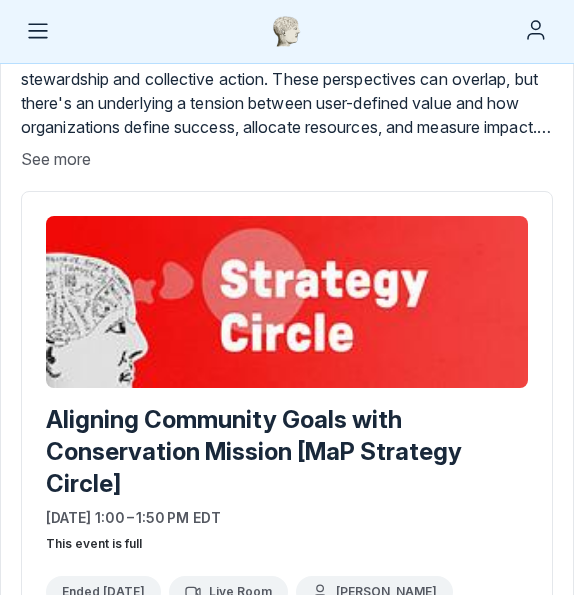 scroll, scrollTop: 9382, scrollLeft: 0, axis: vertical 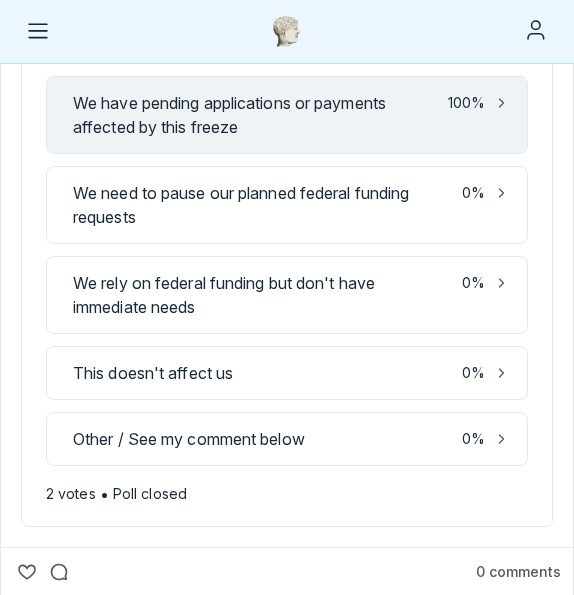 click on "Kelly Cannon" at bounding box center (131, -2945) 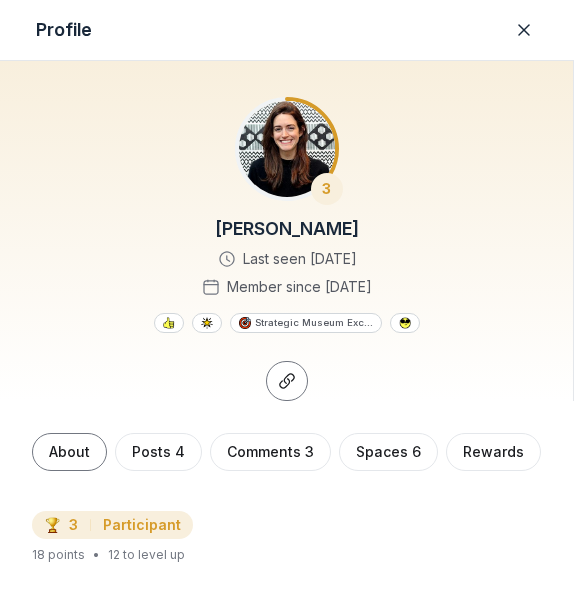scroll, scrollTop: 279, scrollLeft: 0, axis: vertical 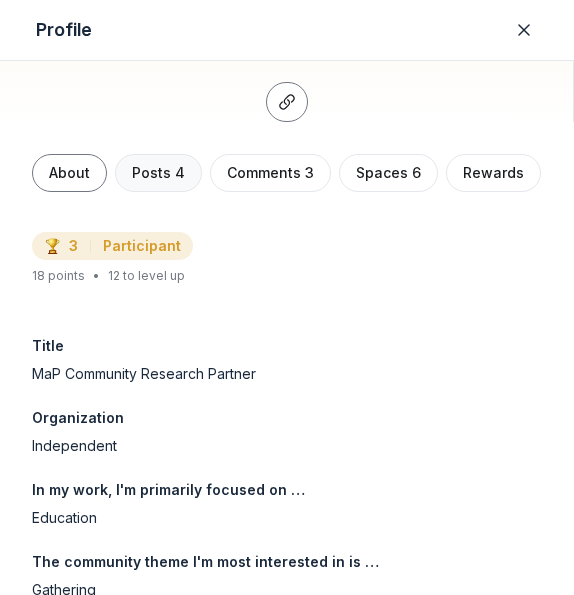 click on "Posts 4" at bounding box center (158, 172) 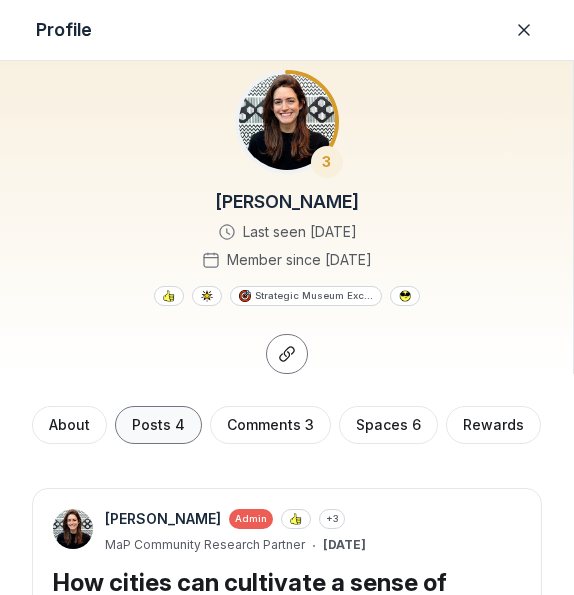 scroll, scrollTop: 26, scrollLeft: 0, axis: vertical 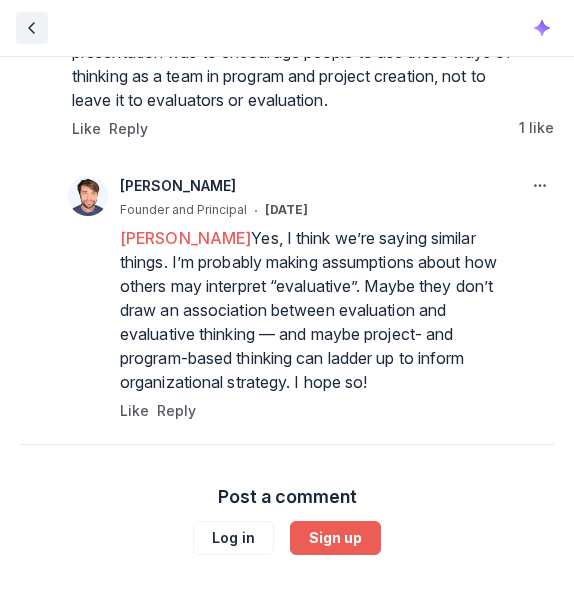 click at bounding box center [287, 28] 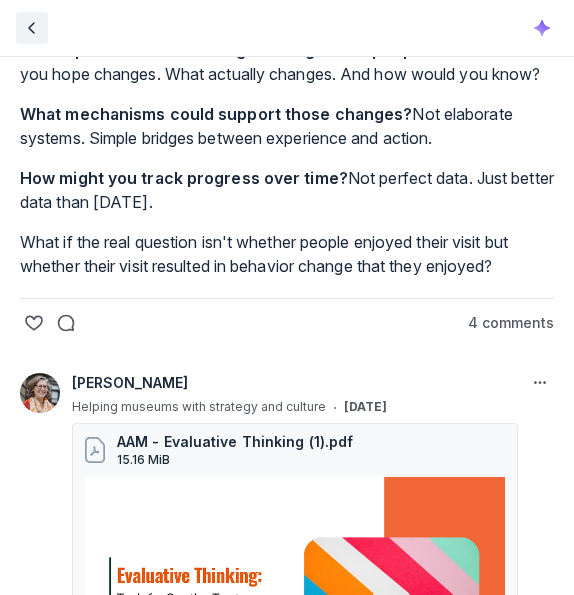 click 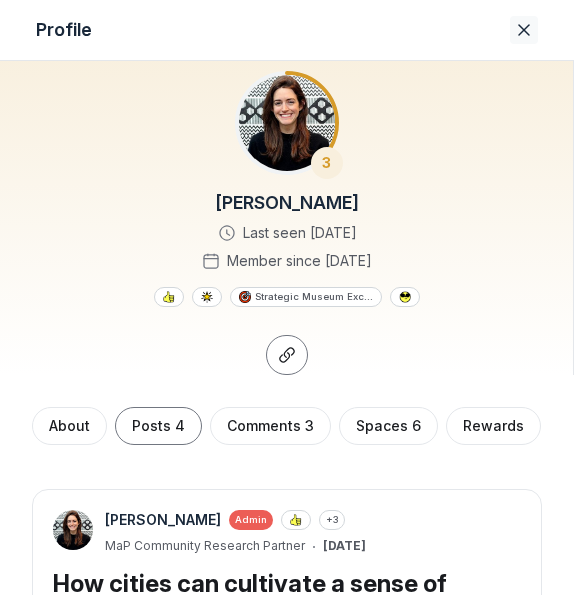 click 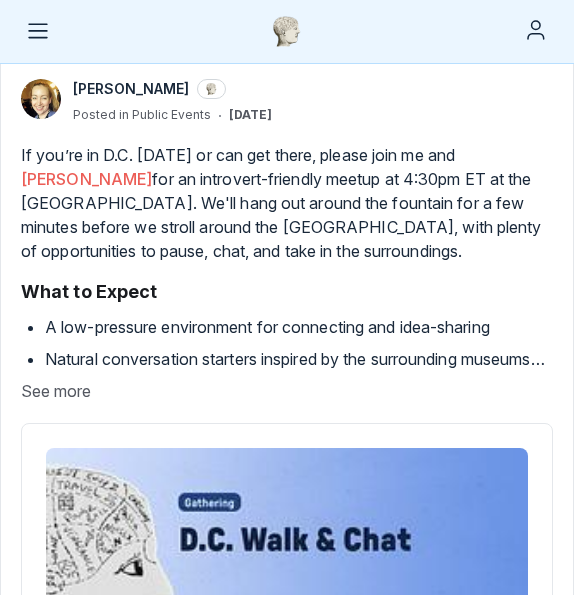 scroll, scrollTop: 70942, scrollLeft: 0, axis: vertical 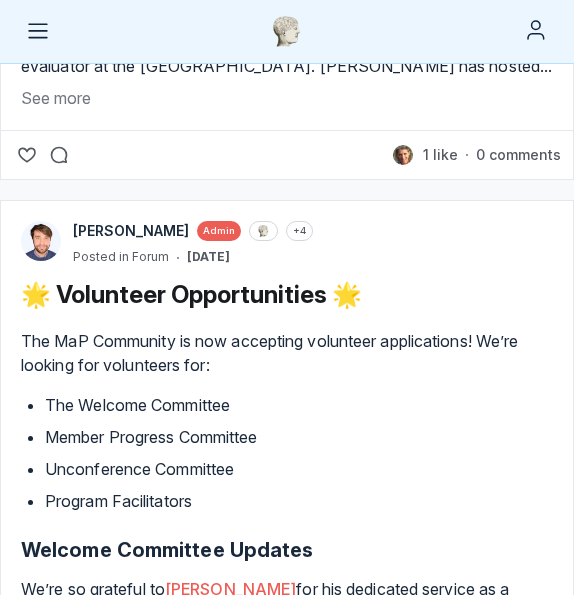 type 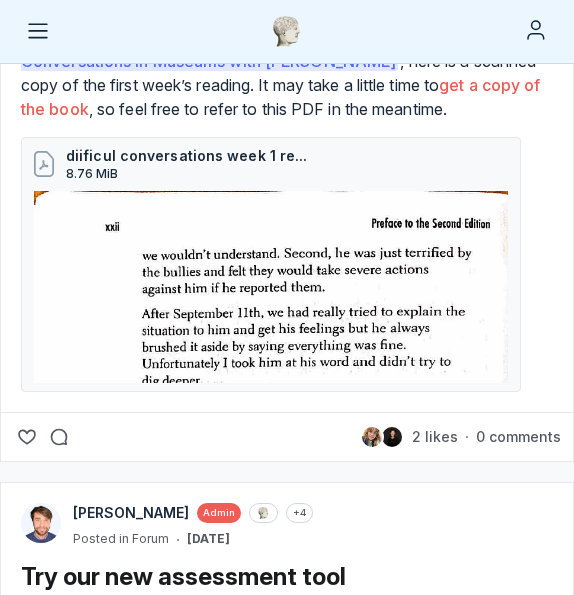 scroll, scrollTop: 63728, scrollLeft: 0, axis: vertical 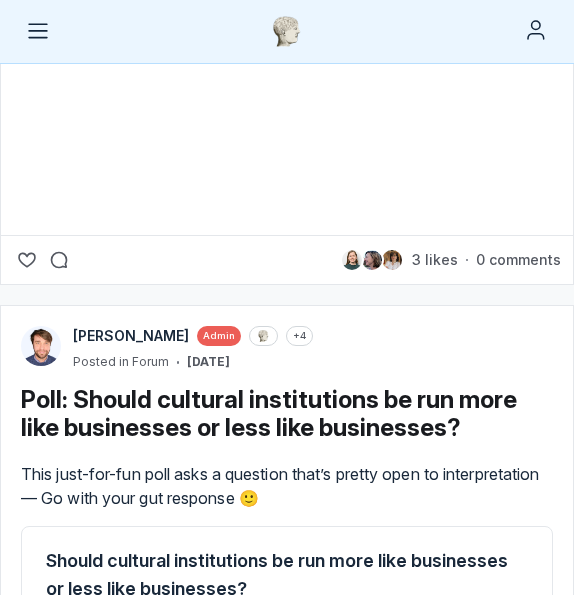 click on "Hey all, I can’t believe that it’s spring here in Chicago, which can sometimes mean lots of snow 🤣 This is usually the time of year where I have to work harder than most other times; I grew up with really severe pollen allergies, and I would constantl... See more" at bounding box center (287, -12707) 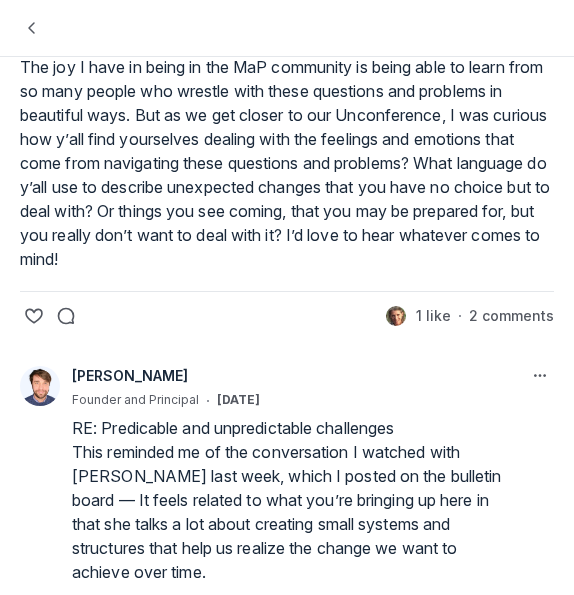scroll, scrollTop: 1295, scrollLeft: 0, axis: vertical 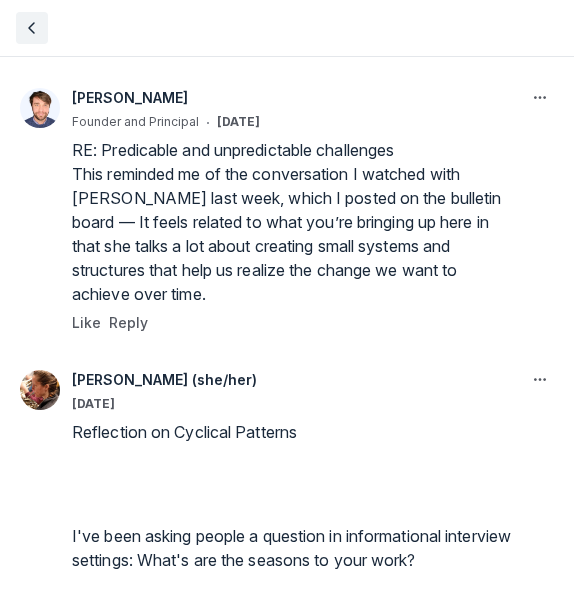 click 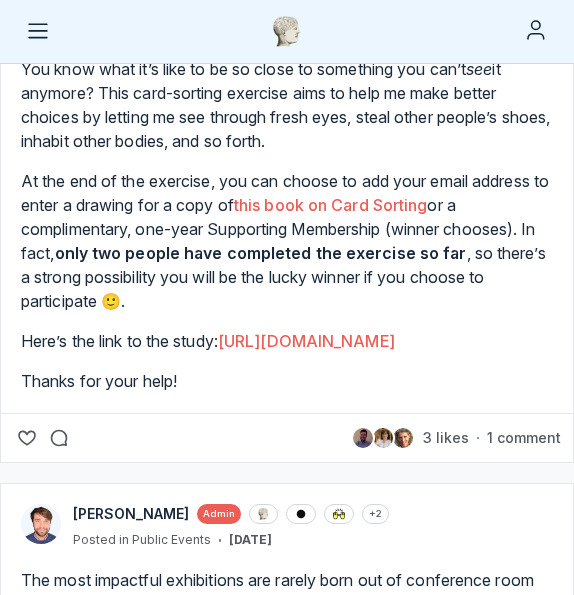scroll, scrollTop: 132666, scrollLeft: 0, axis: vertical 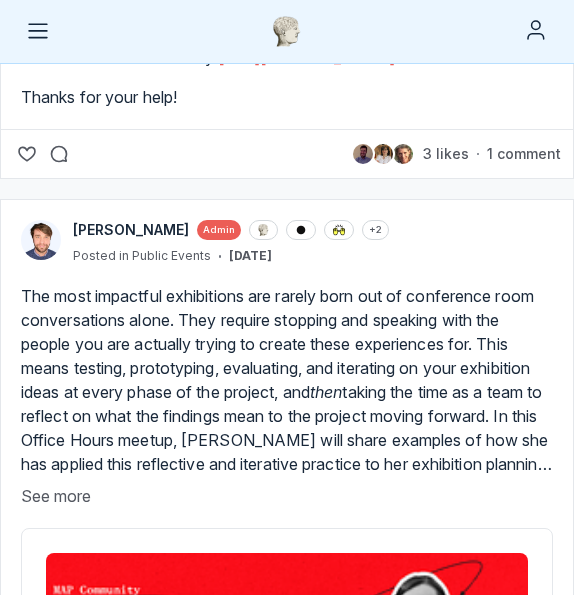 click on "50 %" at bounding box center (483, -12780) 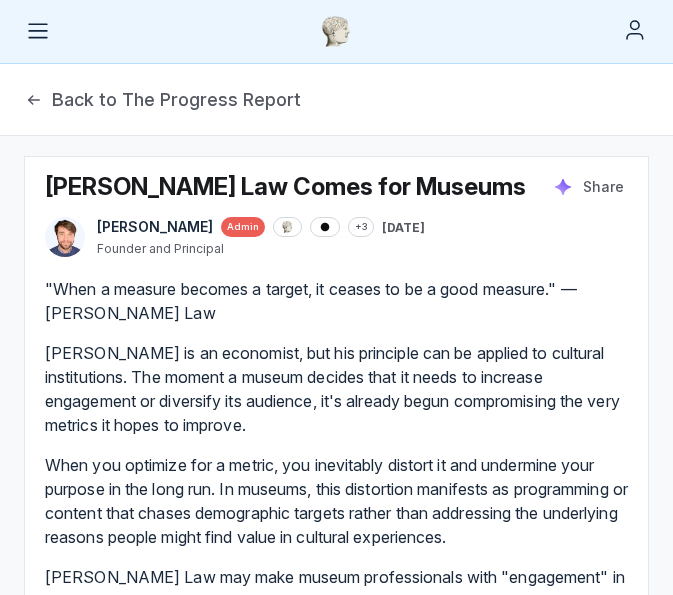 scroll, scrollTop: 0, scrollLeft: 0, axis: both 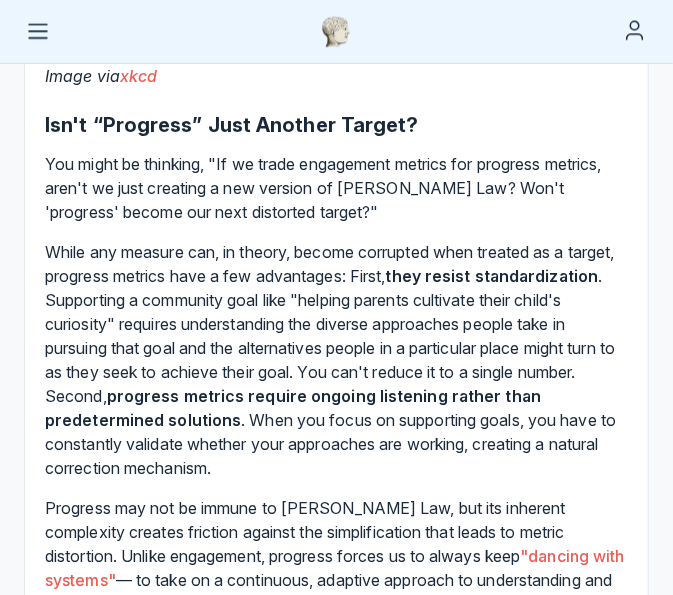 click on "While any measure can, in theory, become corrupted when treated as a target, progress metrics have a few advantages: First,  they resist standardization . Supporting a community goal like "helping parents cultivate their child's curiosity" requires understanding the diverse approaches people take in pursuing that goal and the alternatives people in a particular place might turn to as they seek to achieve their goal. You can't reduce it to a single number. Second,  progress metrics require ongoing listening rather than predetermined solutions . When you focus on supporting goals, you have to constantly validate whether your approaches are working, creating a natural correction mechanism." at bounding box center (336, 360) 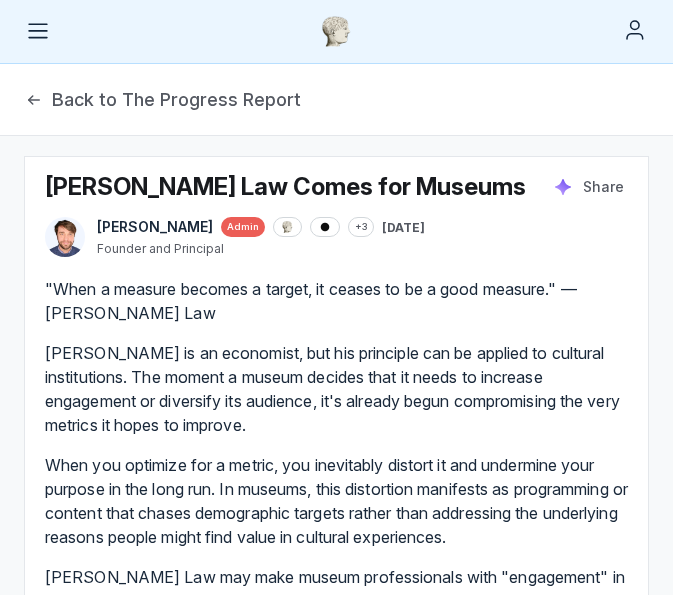 scroll, scrollTop: 0, scrollLeft: 0, axis: both 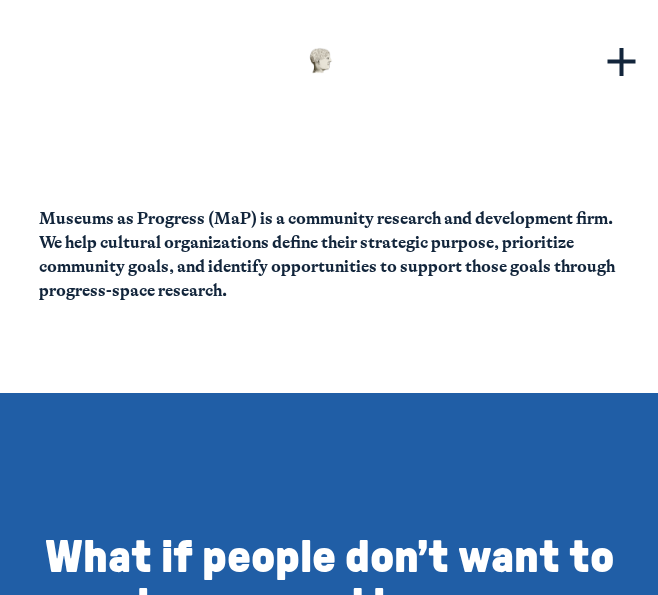 click at bounding box center (329, 18) 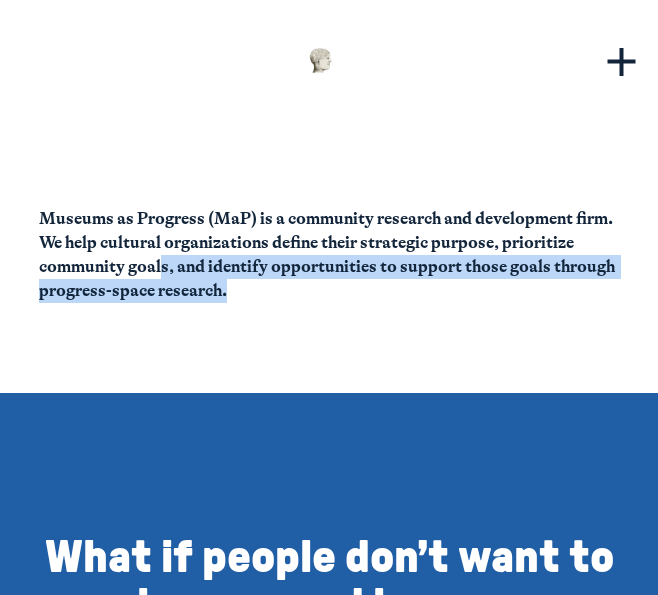 drag, startPoint x: 29, startPoint y: 193, endPoint x: 158, endPoint y: 273, distance: 151.79262 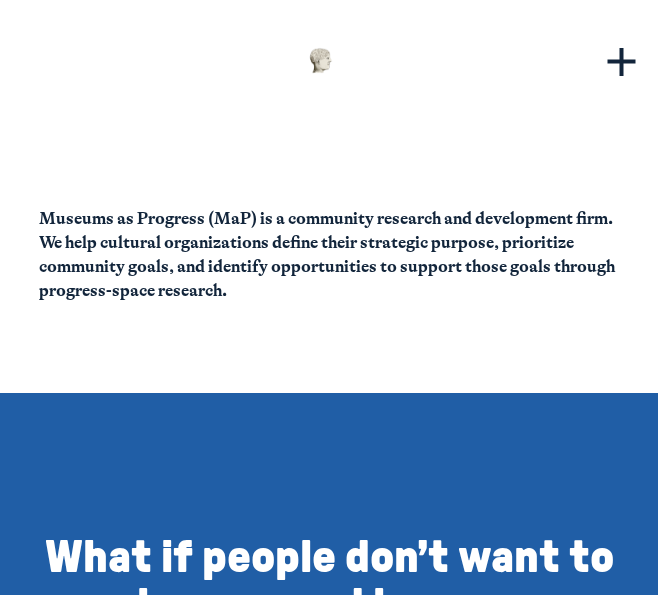 drag, startPoint x: 189, startPoint y: 251, endPoint x: 196, endPoint y: 260, distance: 11.401754 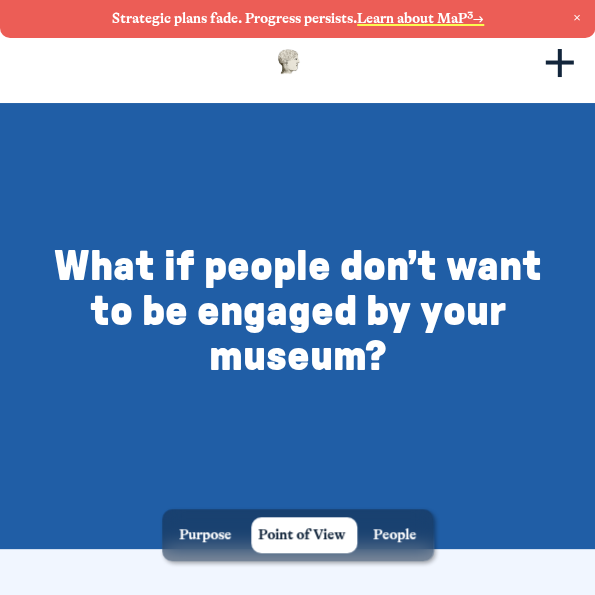 scroll, scrollTop: 0, scrollLeft: 0, axis: both 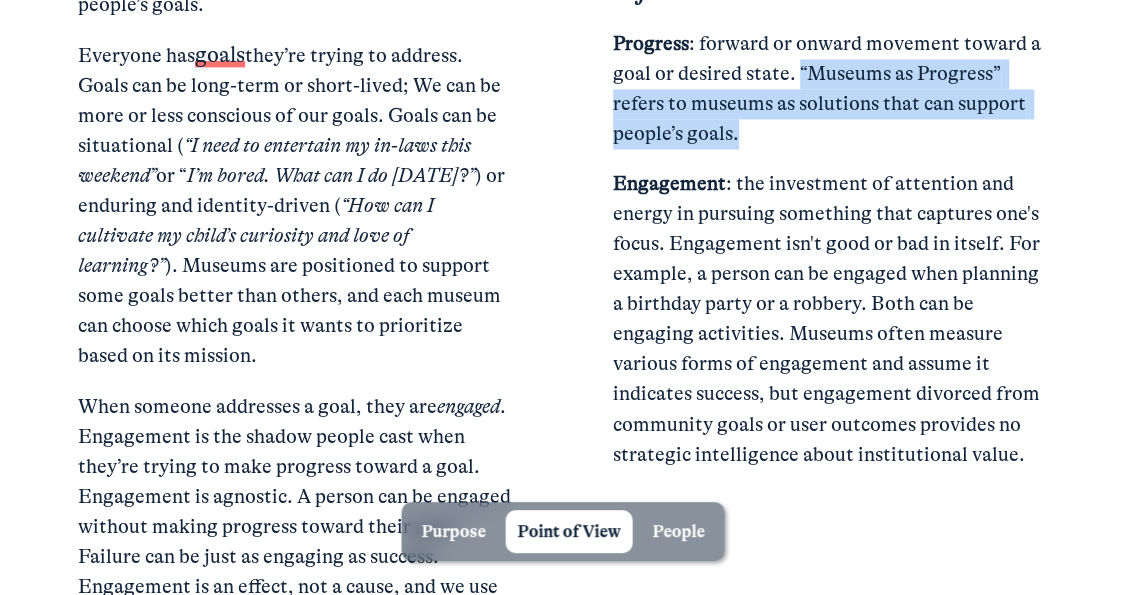 drag, startPoint x: 773, startPoint y: 165, endPoint x: 798, endPoint y: 89, distance: 80.00625 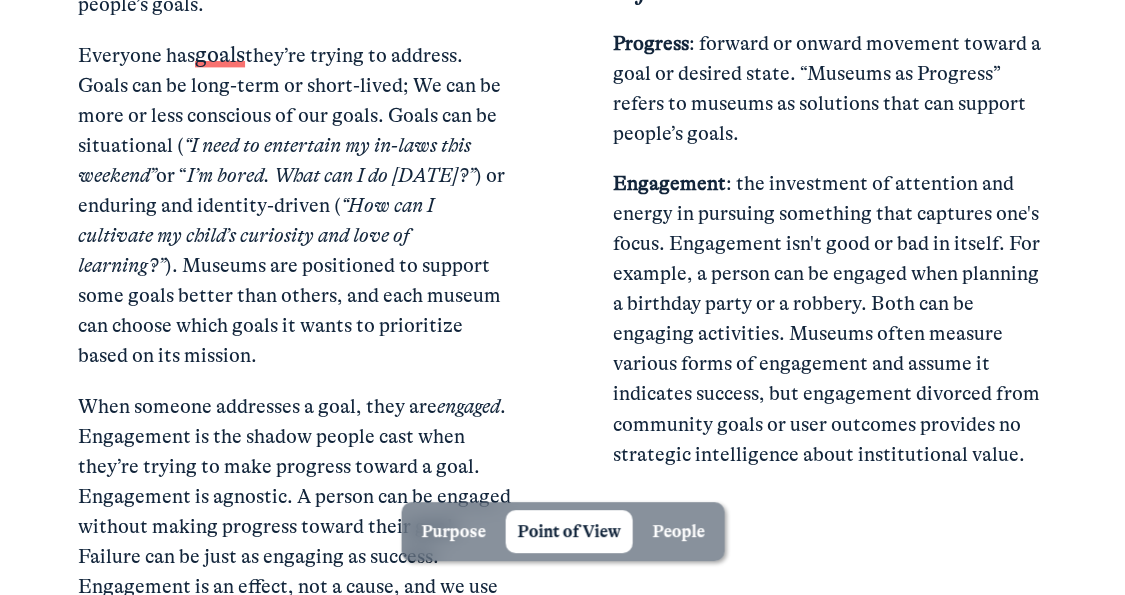 click on "Engagement : the investment of attention and energy in pursuing something that captures one's focus. Engagement isn't good or bad in itself. For example, a person can be engaged when planning a birthday party or a robbery. Both can be engaging activities. Museums often measure various forms of engagement and assume it indicates success, but engagement divorced from community goals or user outcomes provides no strategic intelligence about institutional value." at bounding box center (830, 319) 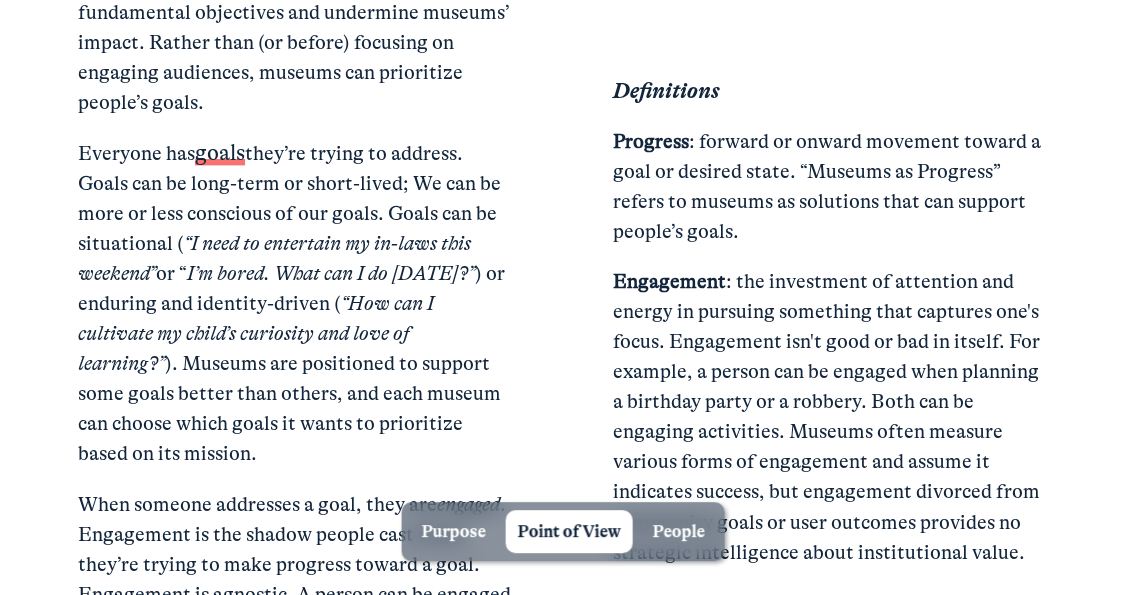 scroll, scrollTop: 4550, scrollLeft: 0, axis: vertical 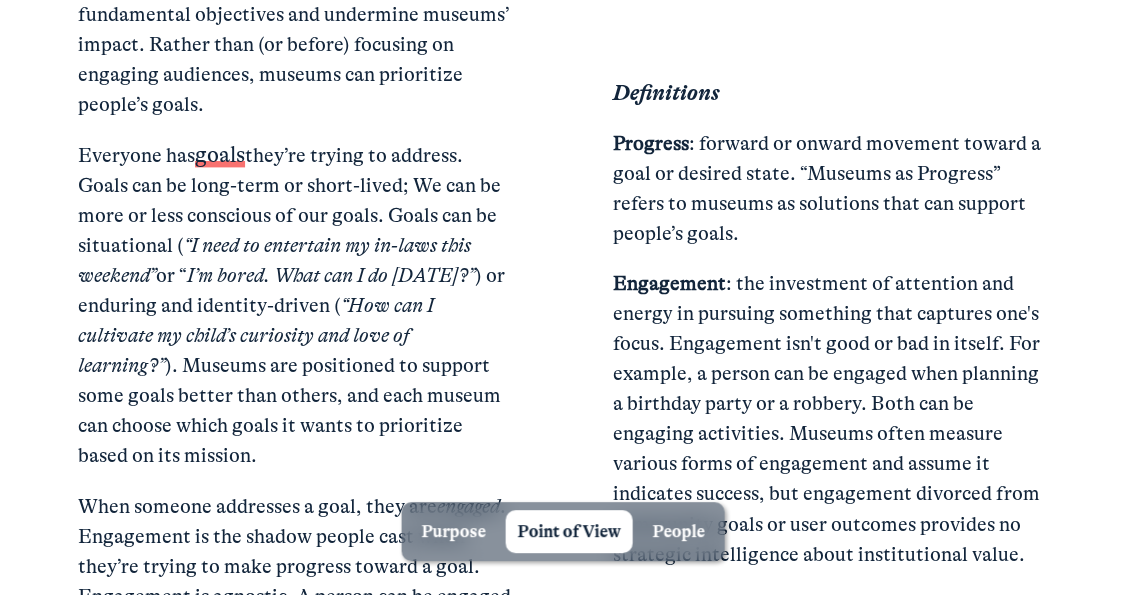 click on "Definitions Progress : forward or onward movement toward a goal or desired state. “Museums as Progress” refers to museums as solutions that can support people’s goals. Engagement : the investment of attention and energy in pursuing something that captures one's focus. Engagement isn't good or bad in itself. For example, a person can be engaged when planning a birthday party or a robbery. Both can be engaging activities. Museums often measure various forms of engagement and assume it indicates success, but engagement divorced from community goals or user outcomes provides no strategic intelligence about institutional value.
Focusing on engagement can distract from more fundamental objectives and undermine museums’ impact. Rather than (or before) focusing on engaging audiences, museums can prioritize people’s goals. Everyone has  goals “I need to entertain my in-laws this weekend”  or “ I’m bored. What can I do today?” engaged" at bounding box center (562, 540) 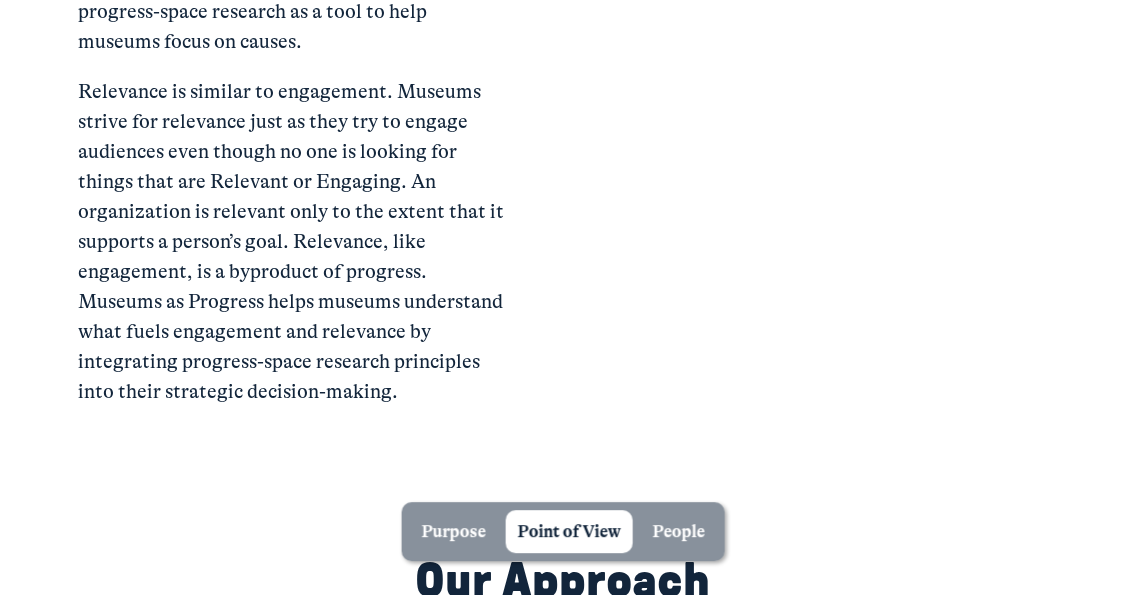 scroll, scrollTop: 5264, scrollLeft: 0, axis: vertical 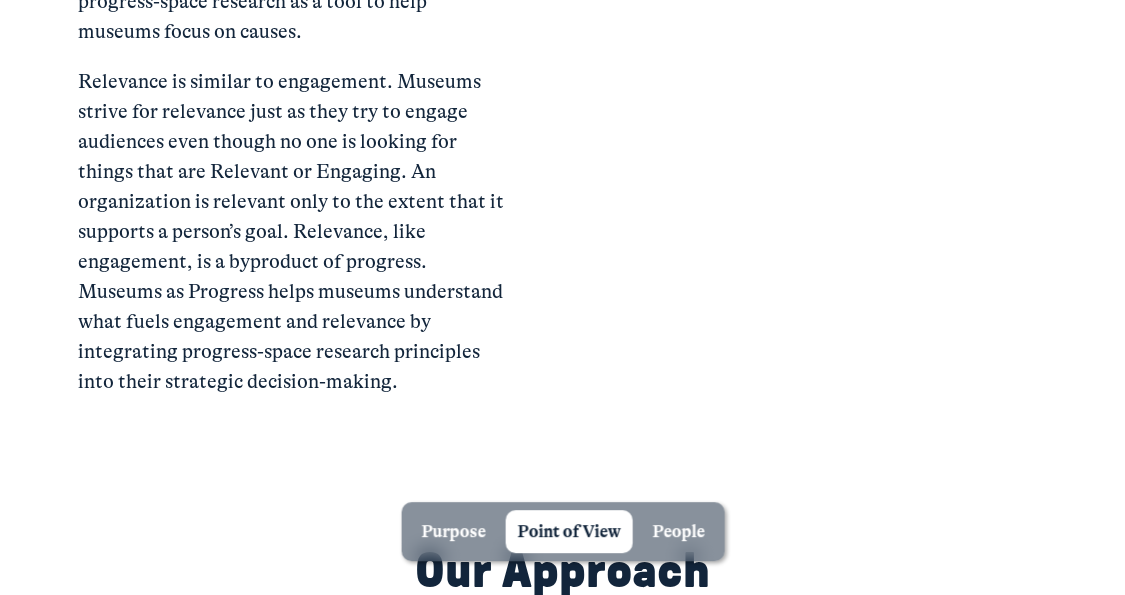 drag, startPoint x: 702, startPoint y: 181, endPoint x: 690, endPoint y: 182, distance: 12.0415945 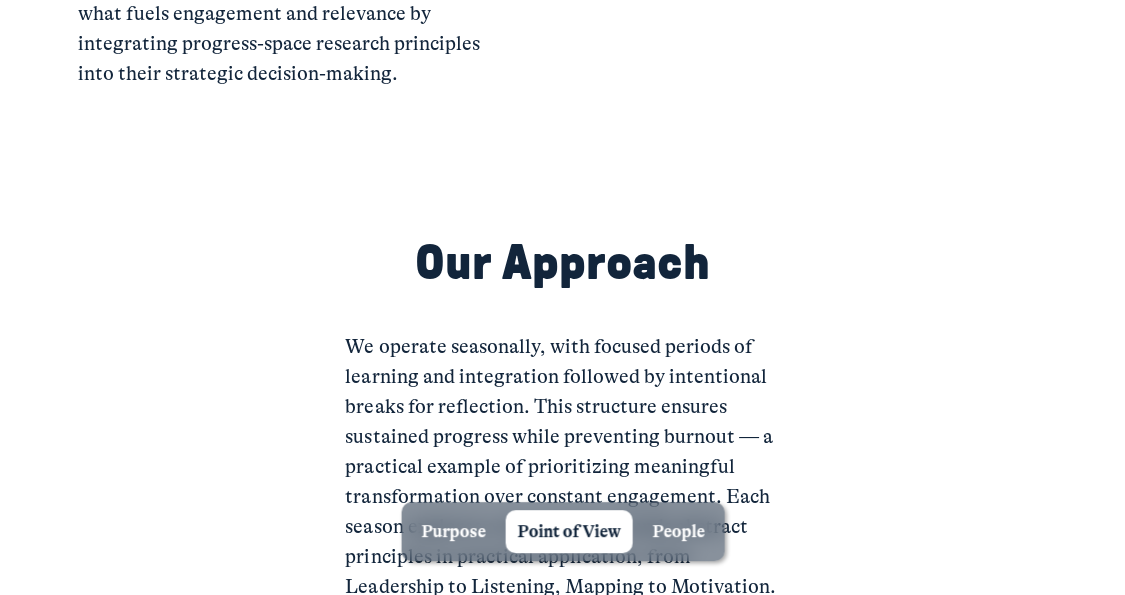 scroll, scrollTop: 5526, scrollLeft: 0, axis: vertical 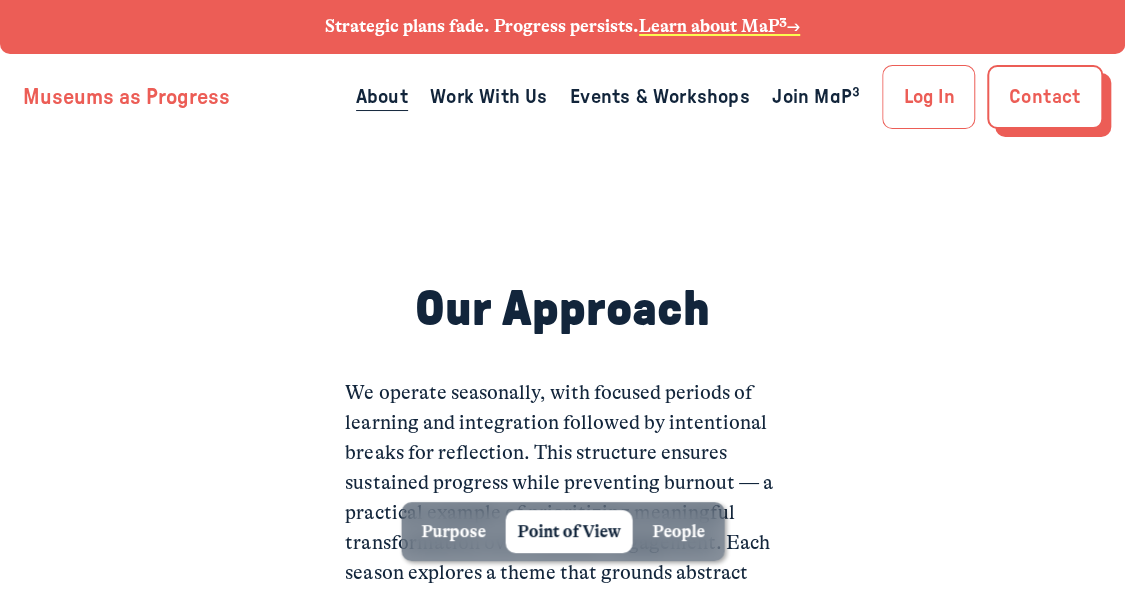click on "Our Approach We operate seasonally, with focused periods of learning and integration followed by intentional breaks for reflection. This structure ensures sustained progress while preventing burnout — a practical example of prioritizing meaningful transformation over constant engagement. Each season explores a theme that grounds abstract principles in practical application, from Leadership to Listening, Mapping to Motivation. Through three core labs, we move principles into practice: Strategy Lab tests frameworks for progress-focused planning Opportunity Research Lab uncovers how people pursue their goals Integration Lab translates insights into institutional action" at bounding box center (562, 620) 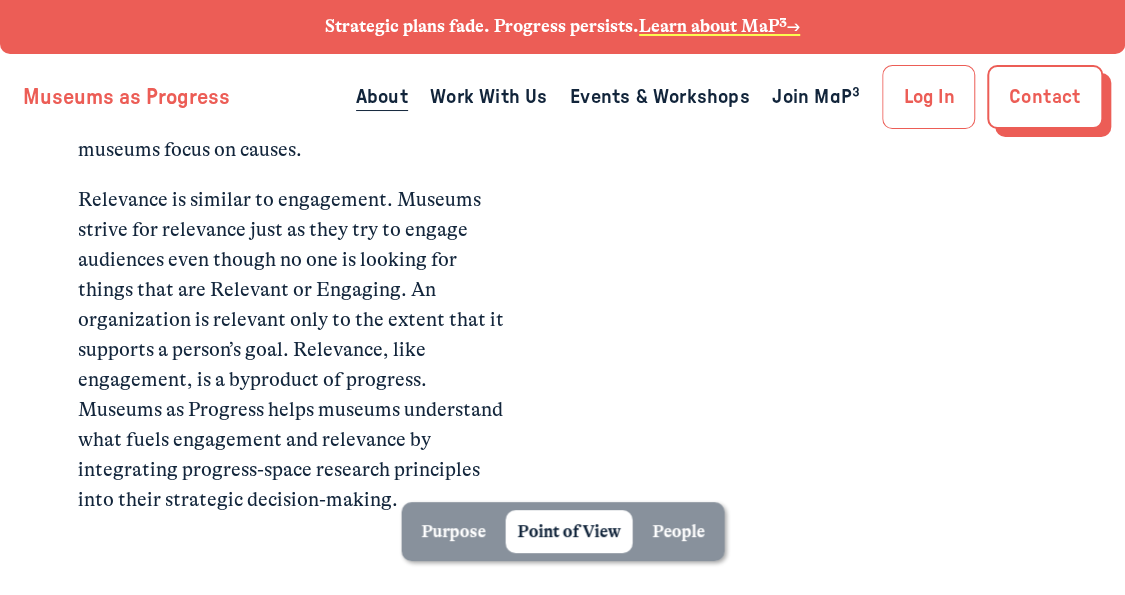scroll, scrollTop: 5092, scrollLeft: 0, axis: vertical 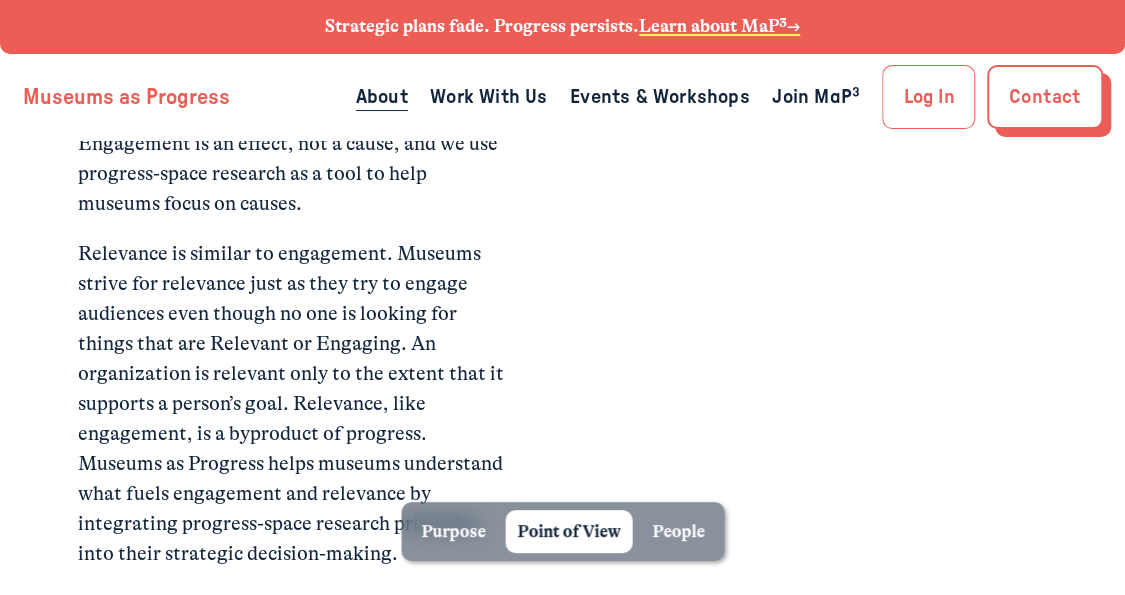 click on "Museums as Progress" at bounding box center [126, 97] 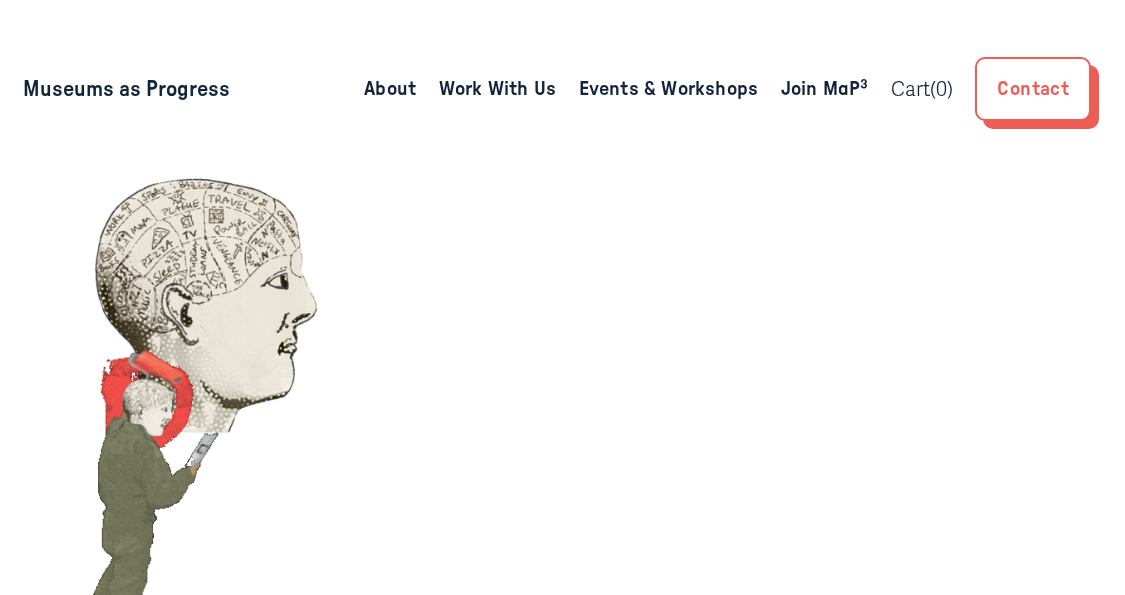 scroll, scrollTop: 0, scrollLeft: 0, axis: both 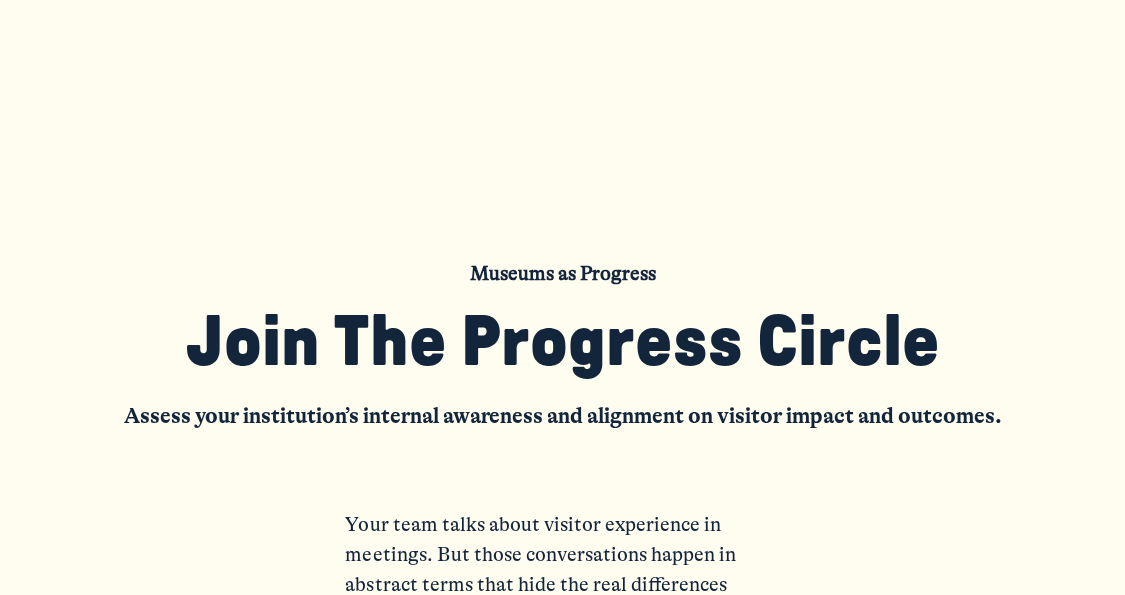 click on "Museums as Progress
Join The Progress Circle
Assess your institution’s internal awareness and alignment on visitor impact and outcomes.
Your team talks about visitor experience in meetings. But those conversations happen in abstract terms that hide the real differences underneath. When you map individual staff perceptions across specific user outcomes — from intellectual growth to social connection to creative inspiration — those differences become visible. Some outcomes reveal shared institutional confidence. Others expose gaps that explain why certain initiatives stall or why departments seem to work at cross purposes. These perception patterns reveal more than performance data. They show what your team genuinely believes your museum can and should accomplish for visitors." at bounding box center [562, 1714] 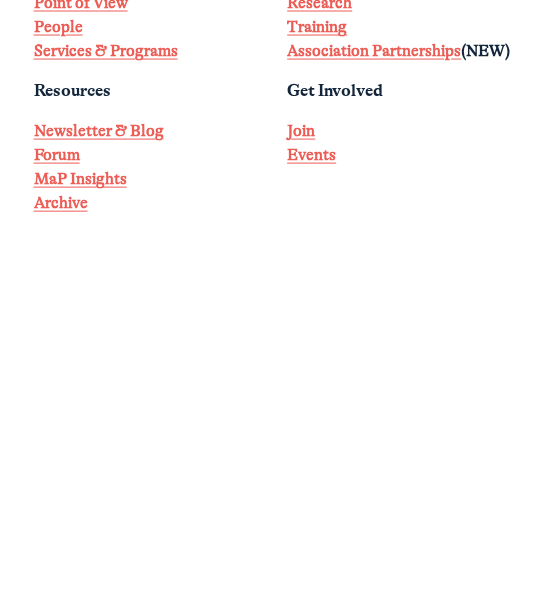 scroll, scrollTop: 2587, scrollLeft: 0, axis: vertical 